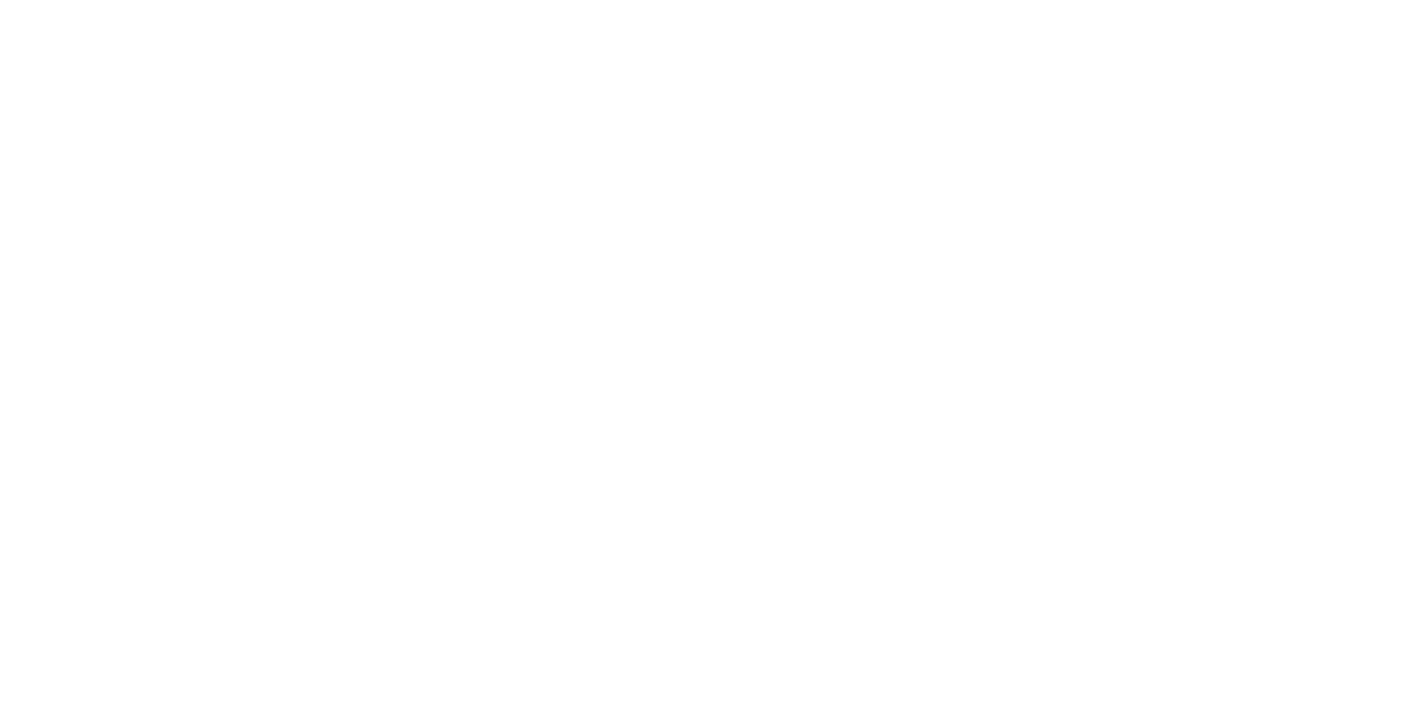 scroll, scrollTop: 0, scrollLeft: 0, axis: both 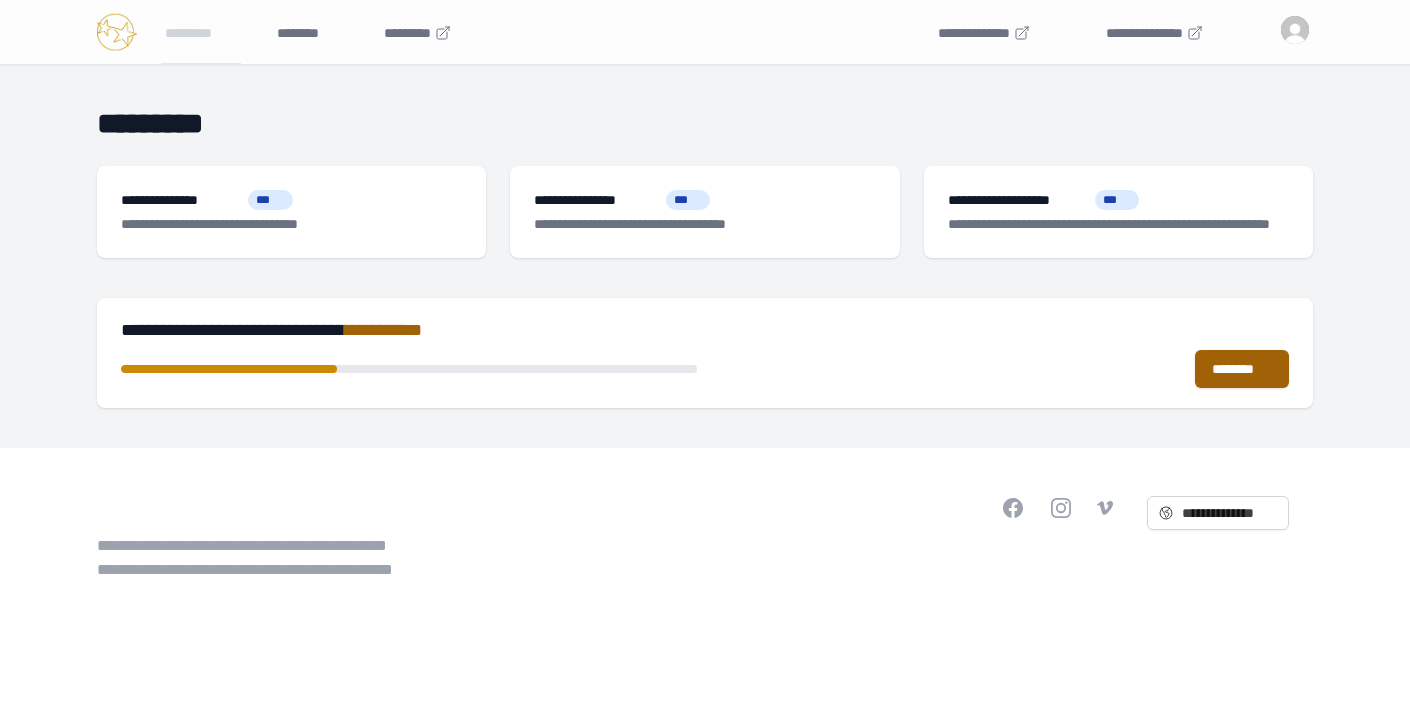 click on "********" at bounding box center [1242, 369] 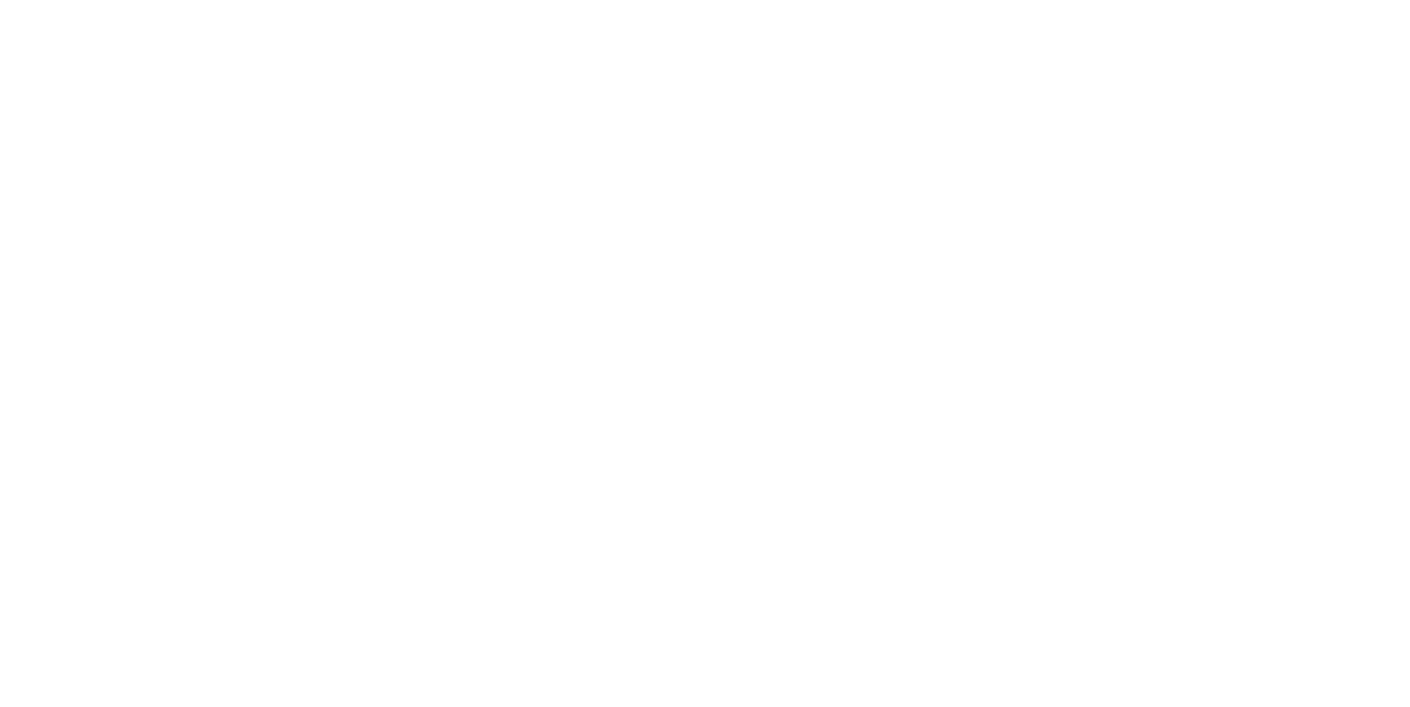 scroll, scrollTop: 0, scrollLeft: 0, axis: both 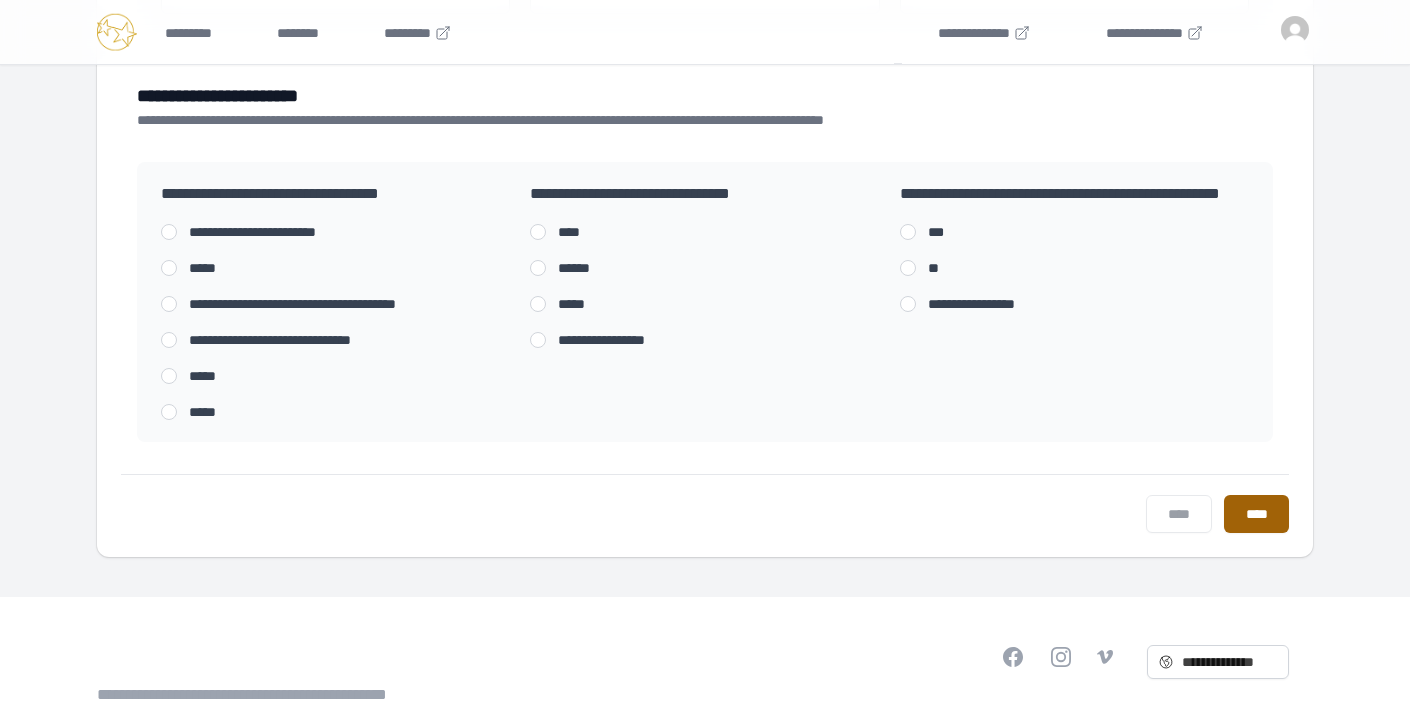 click on "****" at bounding box center [1256, 514] 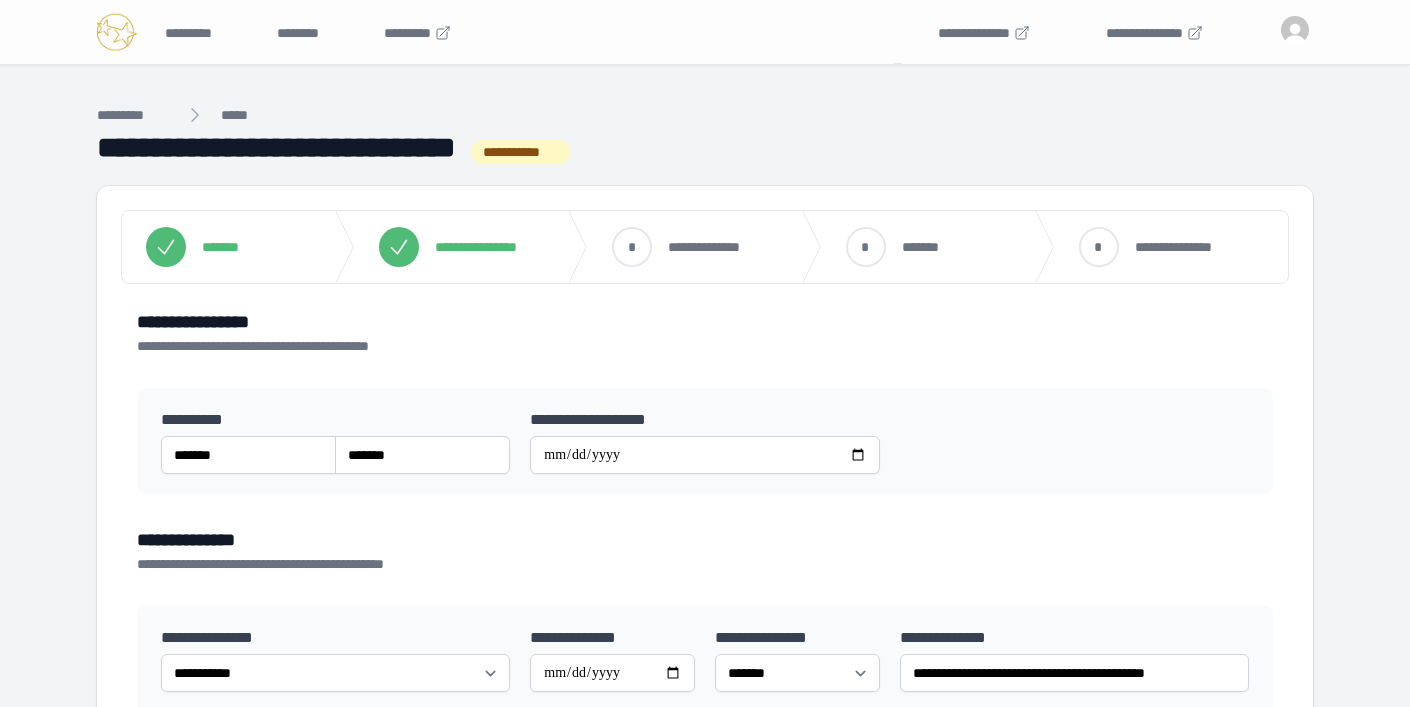 select on "******" 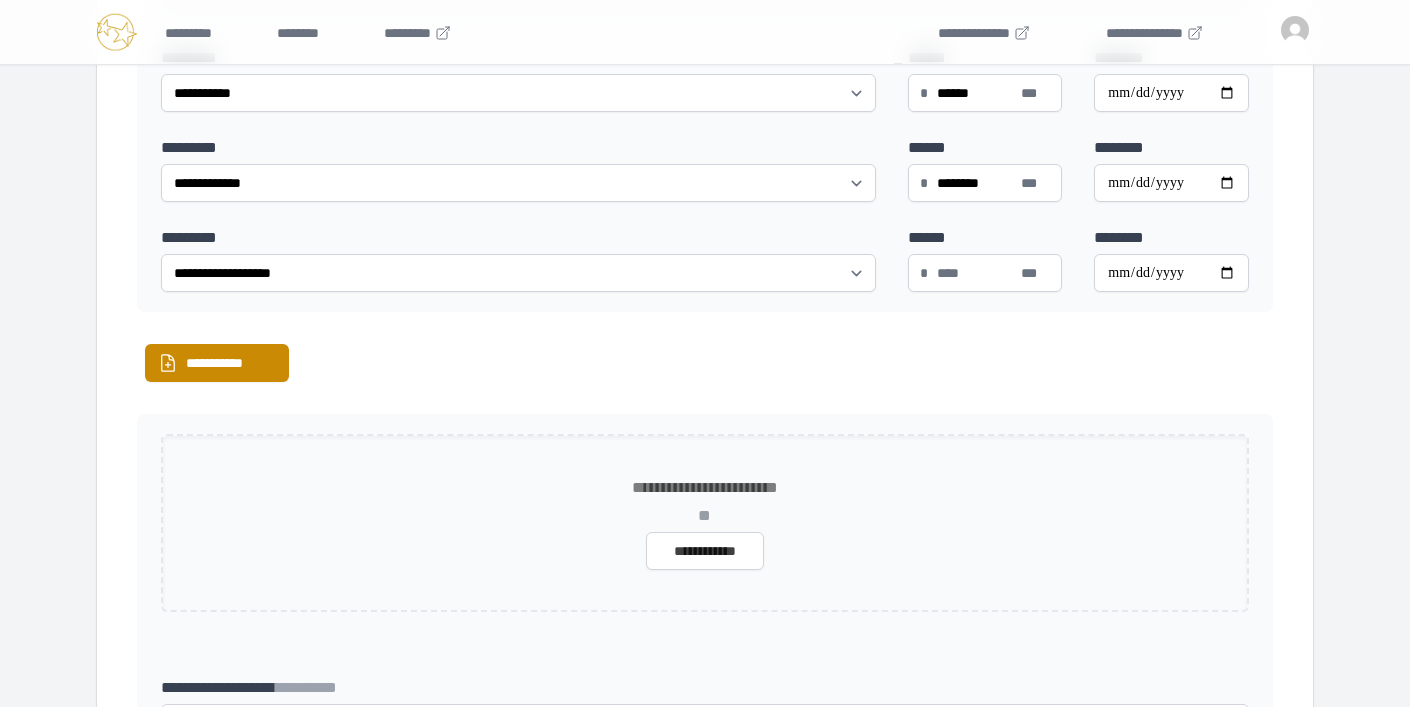 scroll, scrollTop: 2164, scrollLeft: 0, axis: vertical 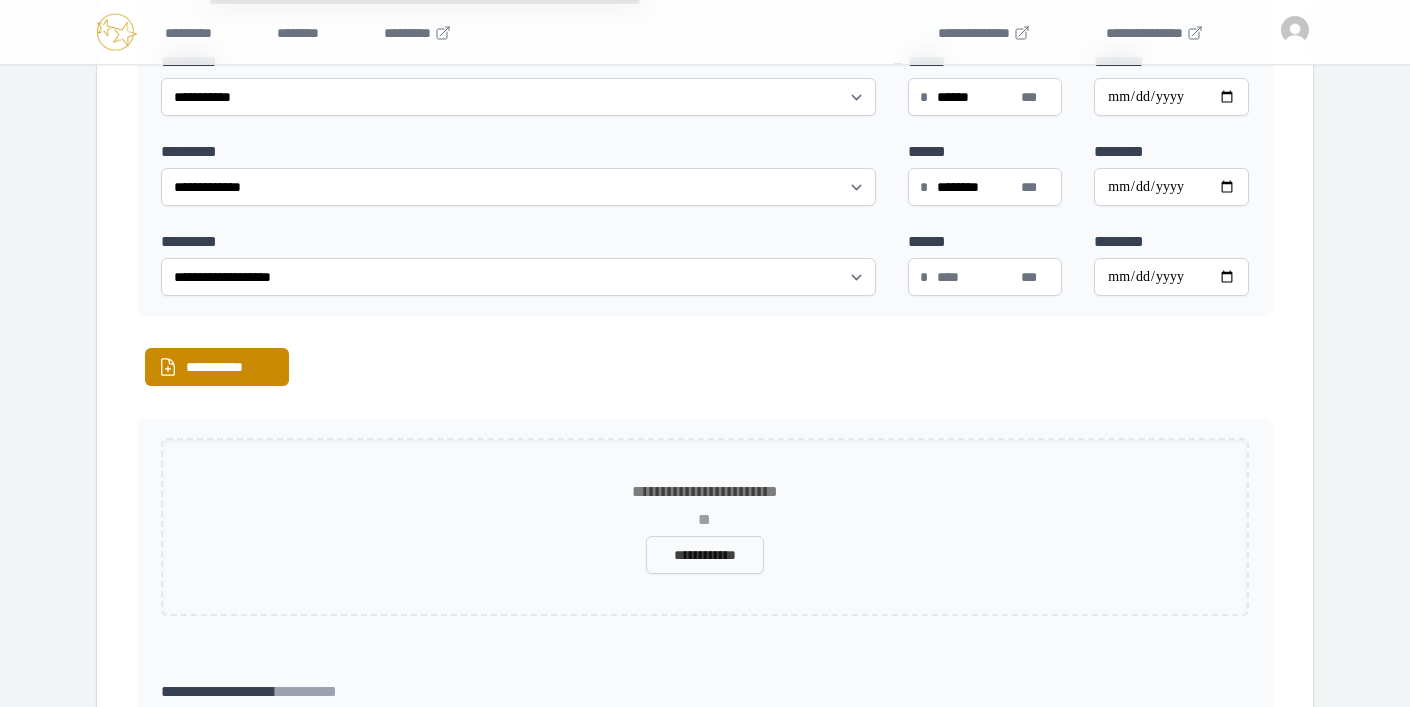 click on "**********" at bounding box center [705, 555] 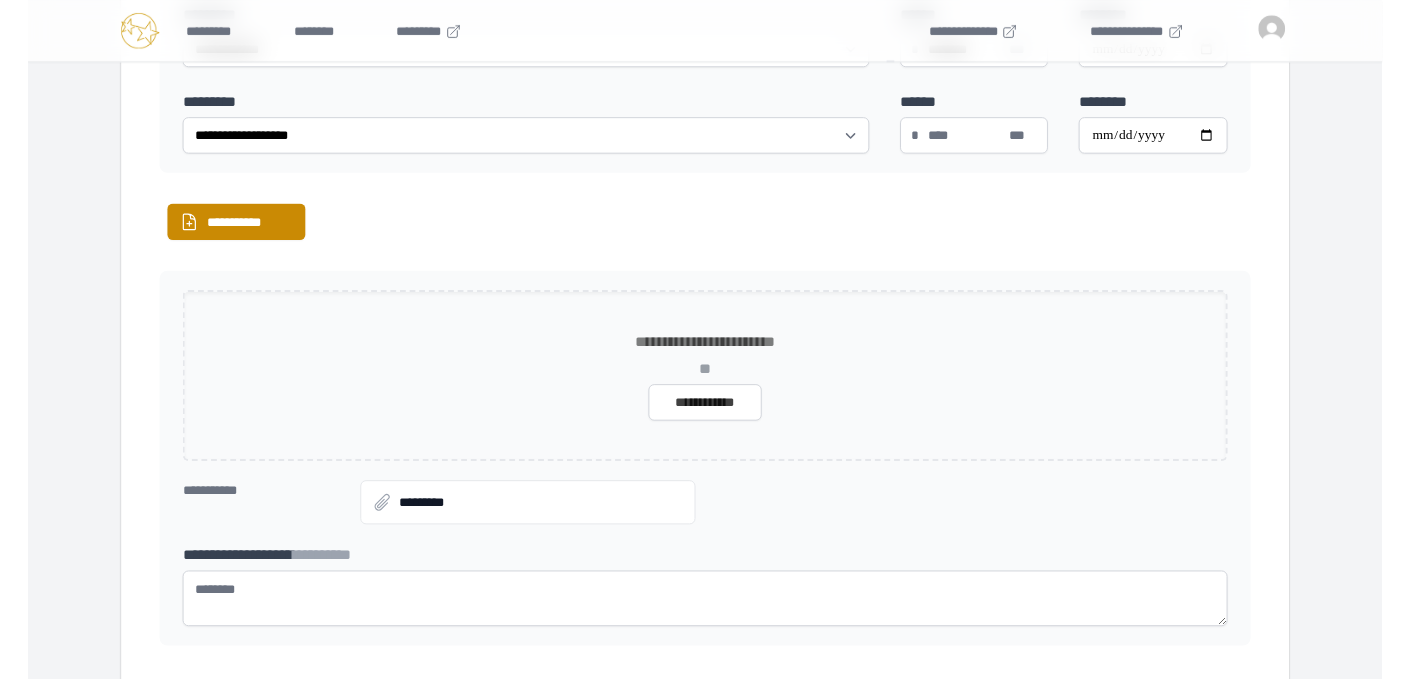 scroll, scrollTop: 2295, scrollLeft: 0, axis: vertical 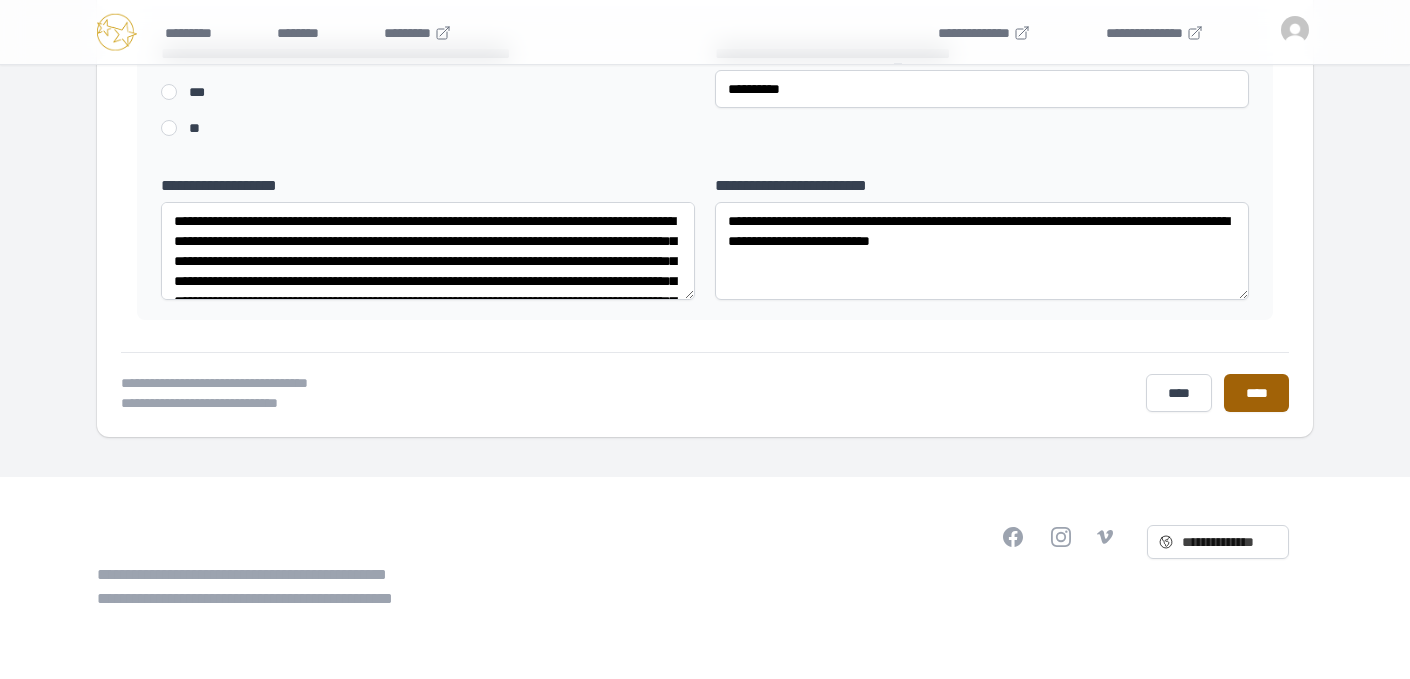 click on "****" at bounding box center (1256, 393) 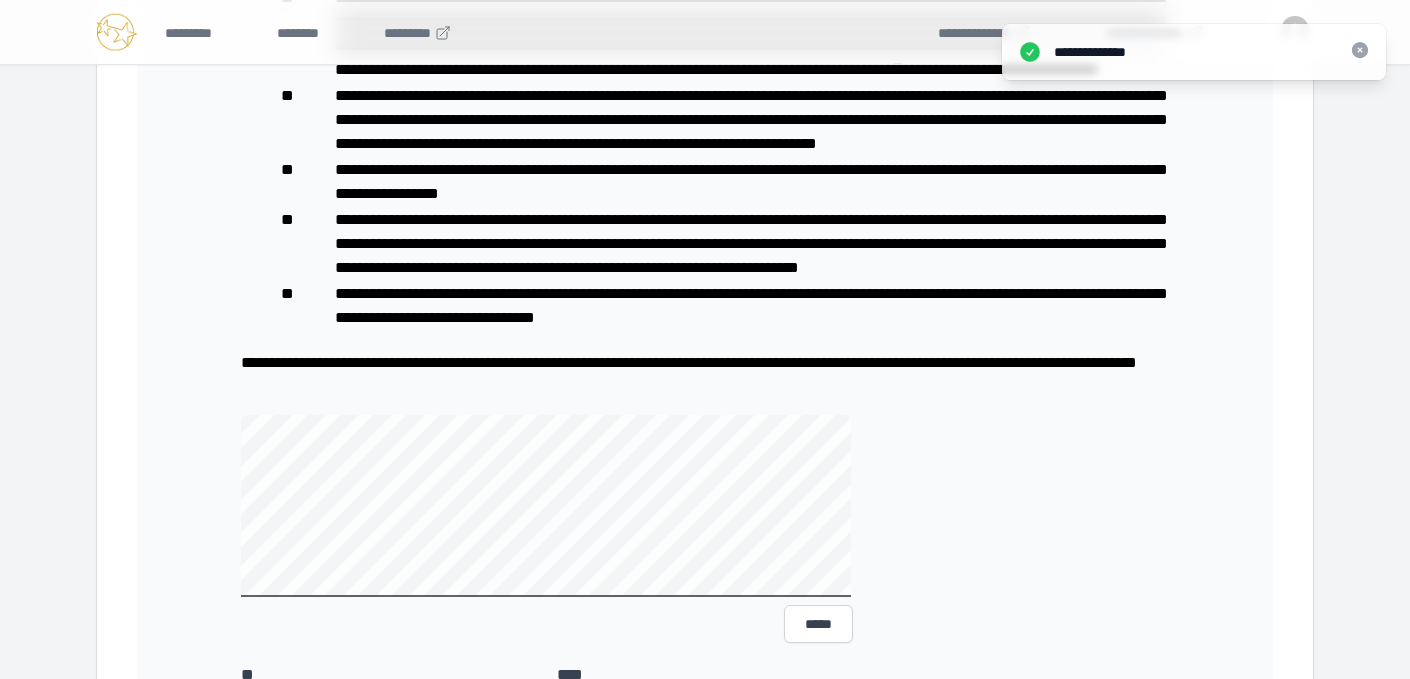 scroll, scrollTop: 963, scrollLeft: 0, axis: vertical 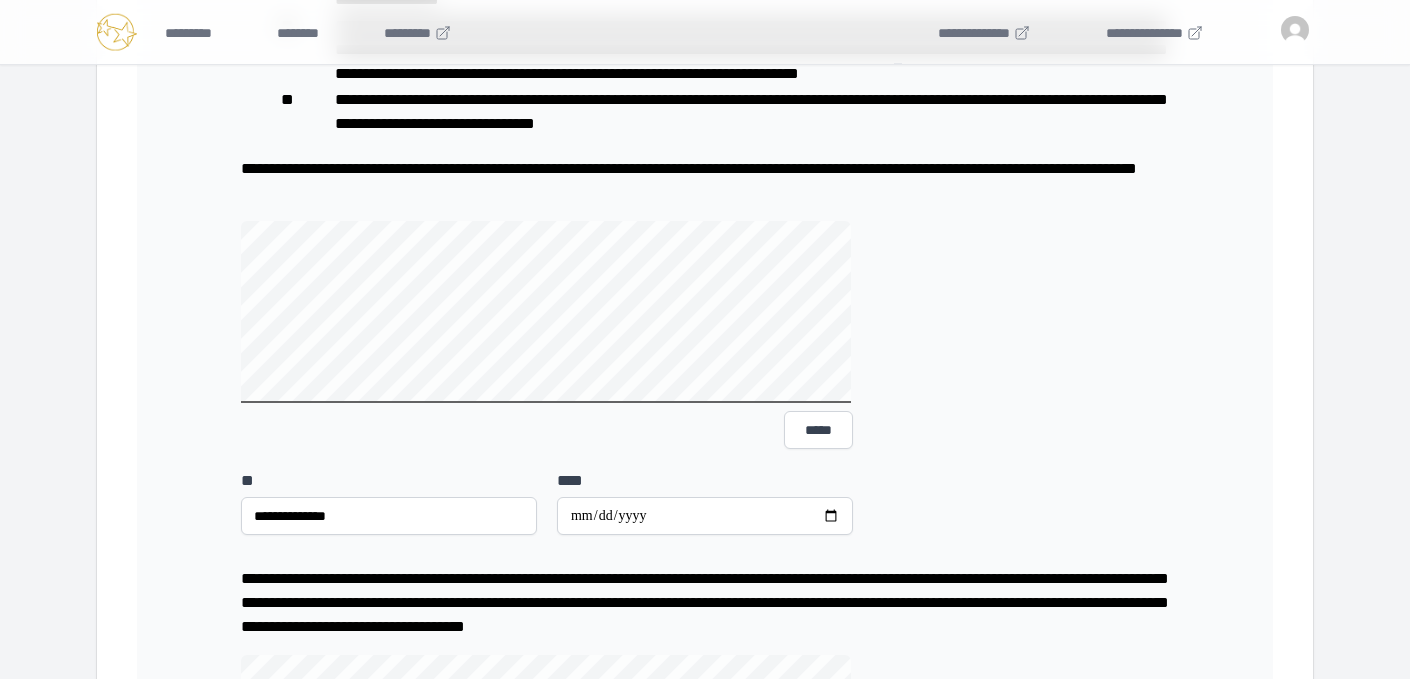 click on "**********" at bounding box center [705, 338] 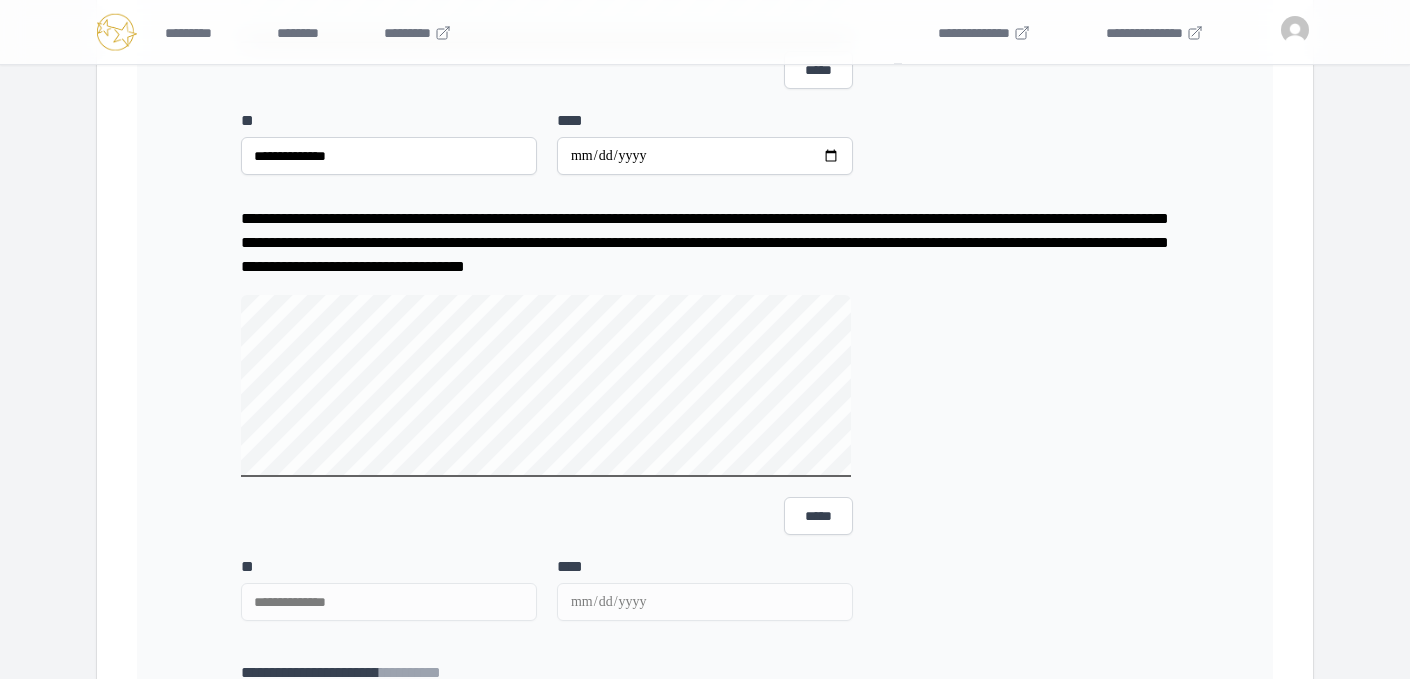 scroll, scrollTop: 1468, scrollLeft: 0, axis: vertical 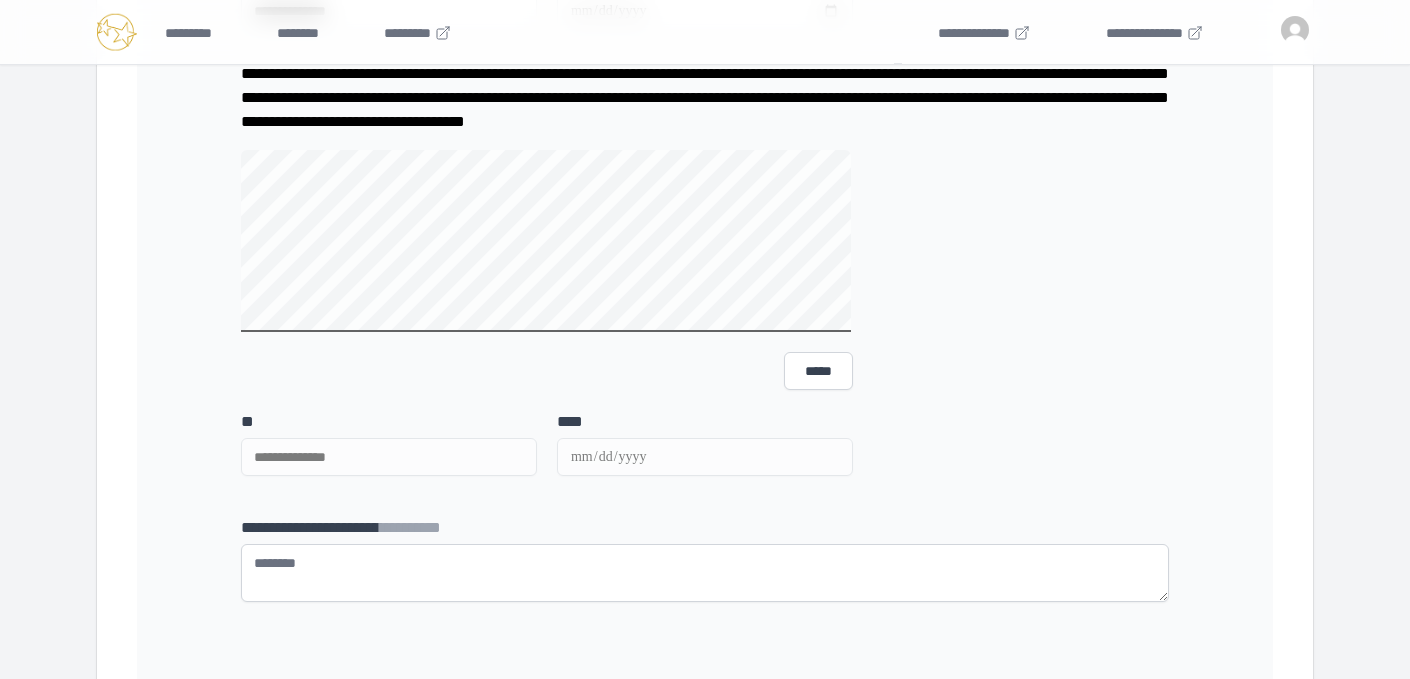 click on "**********" at bounding box center (705, -167) 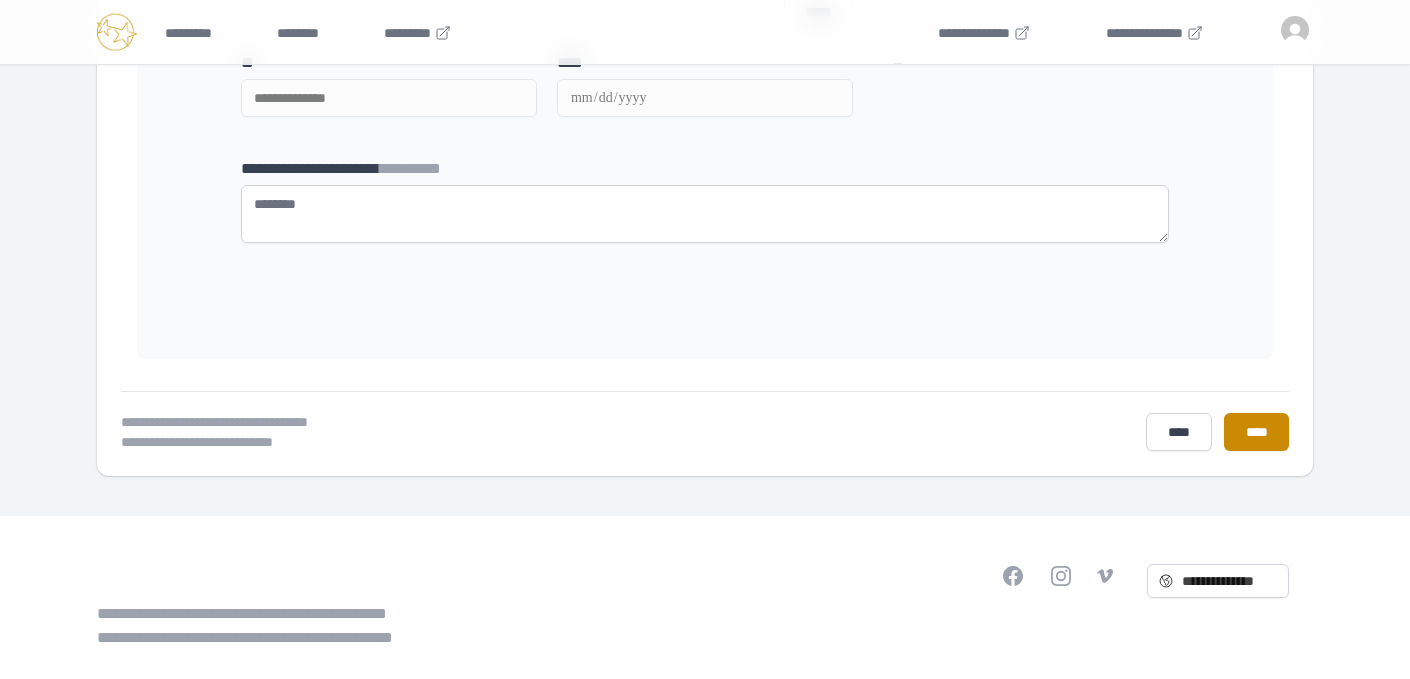 scroll, scrollTop: 1829, scrollLeft: 0, axis: vertical 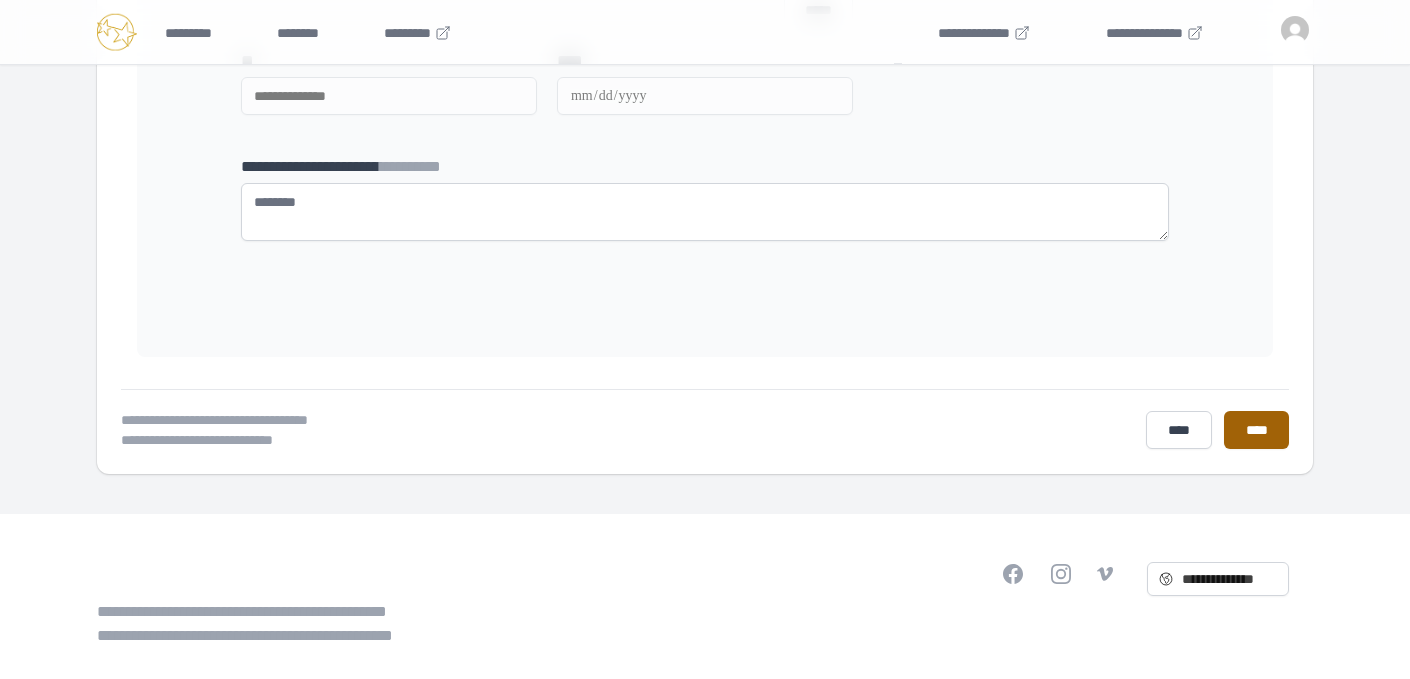 click on "****" at bounding box center (1256, 430) 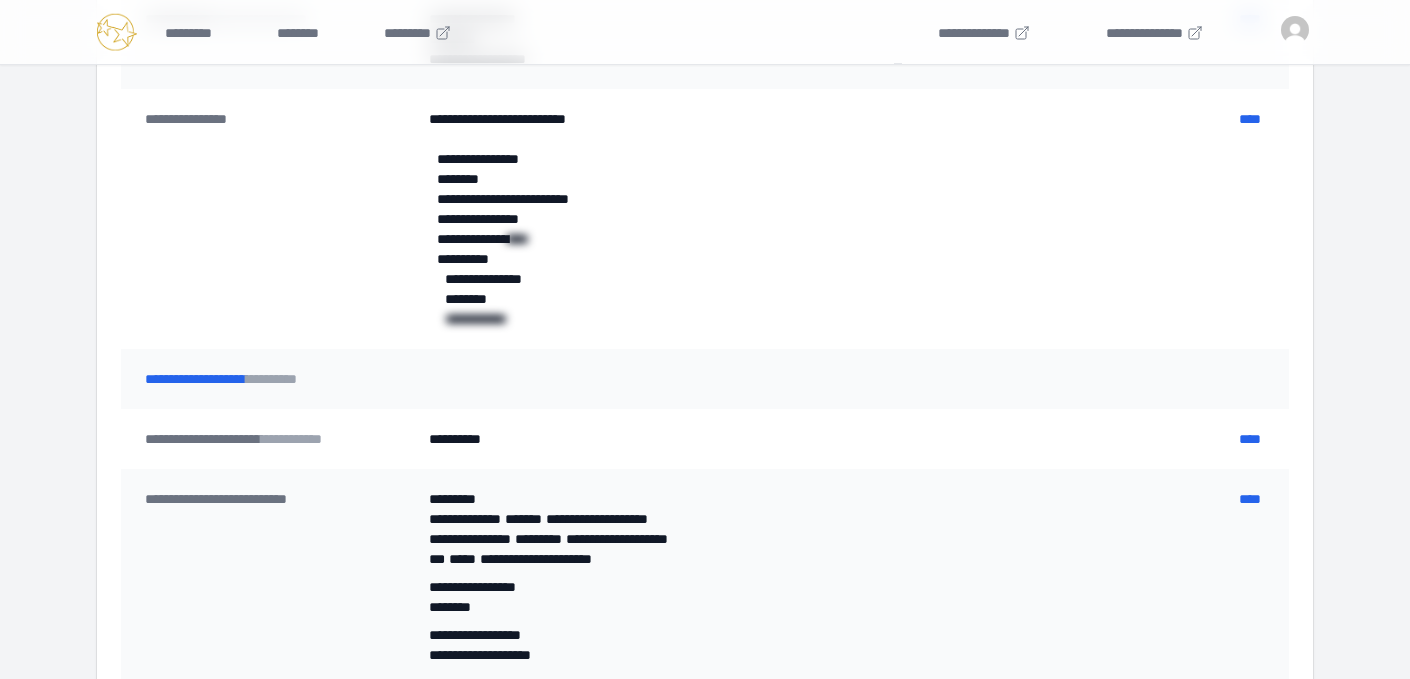 scroll, scrollTop: 811, scrollLeft: 0, axis: vertical 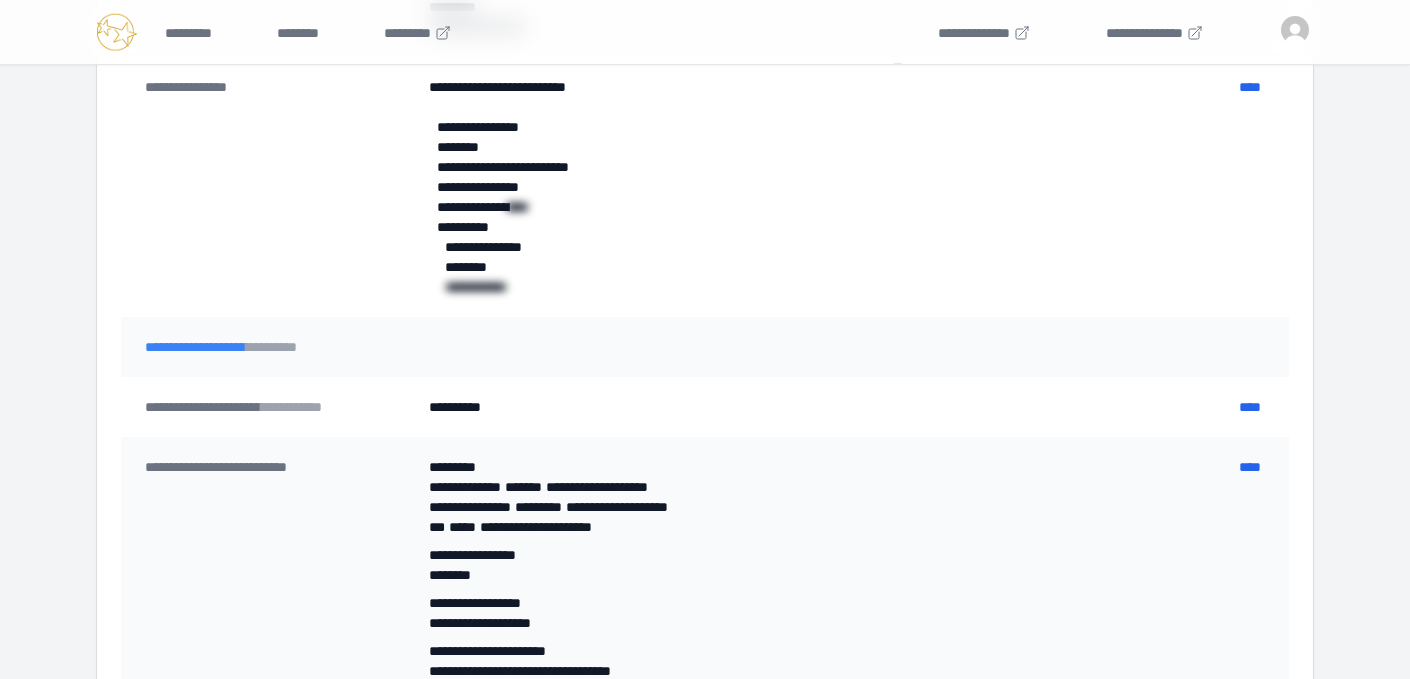 click on "**********" at bounding box center [705, 347] 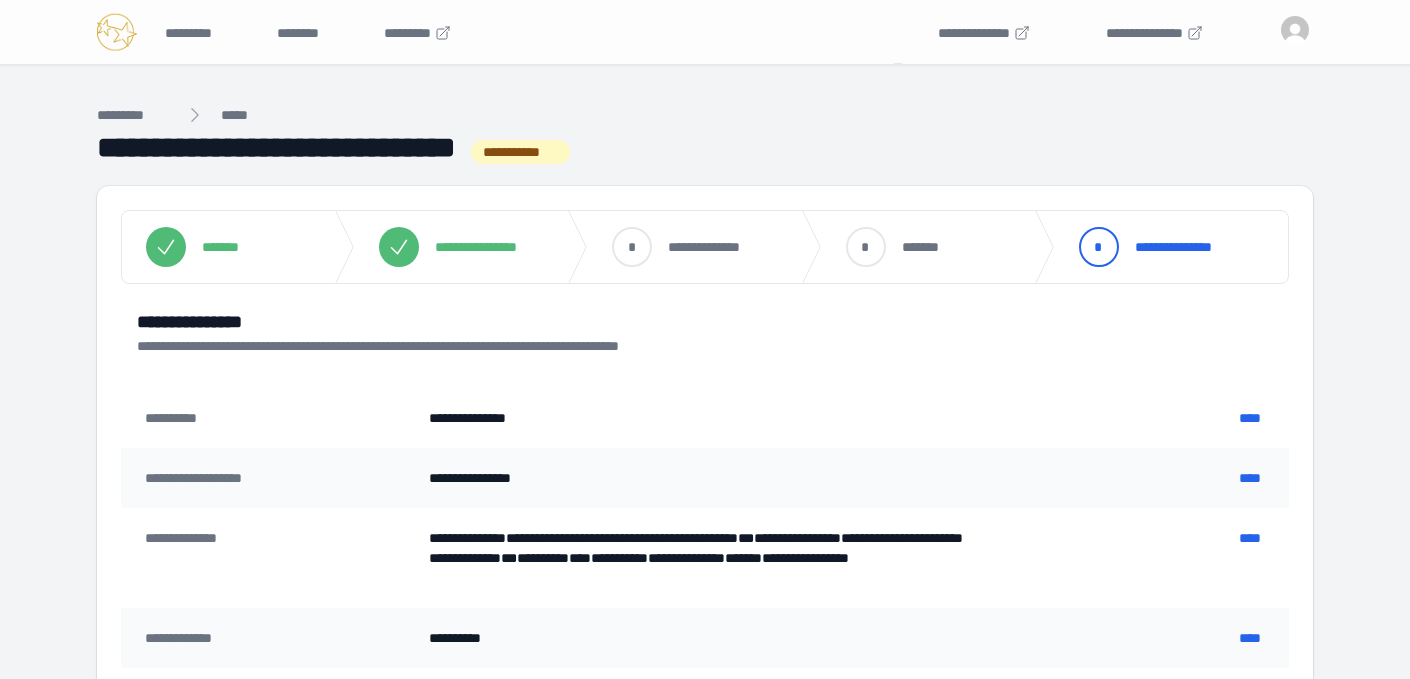 select on "******" 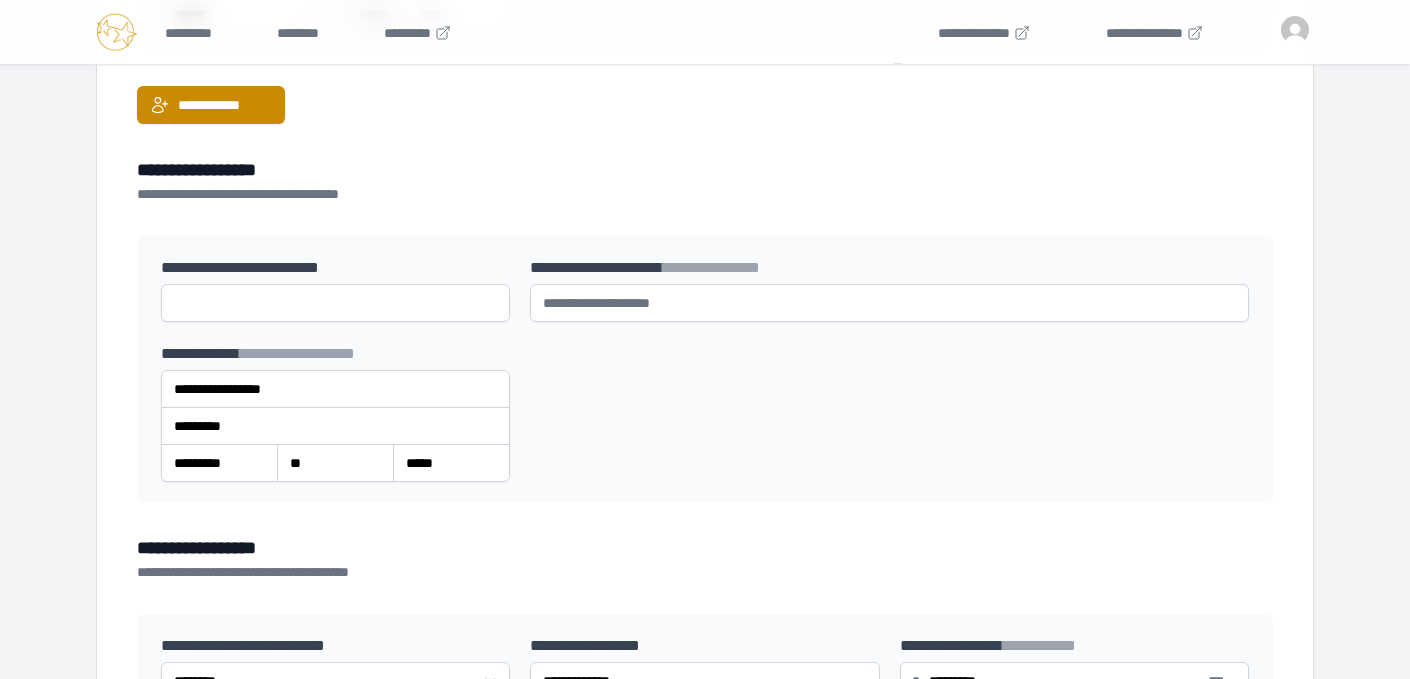 scroll, scrollTop: 548, scrollLeft: 0, axis: vertical 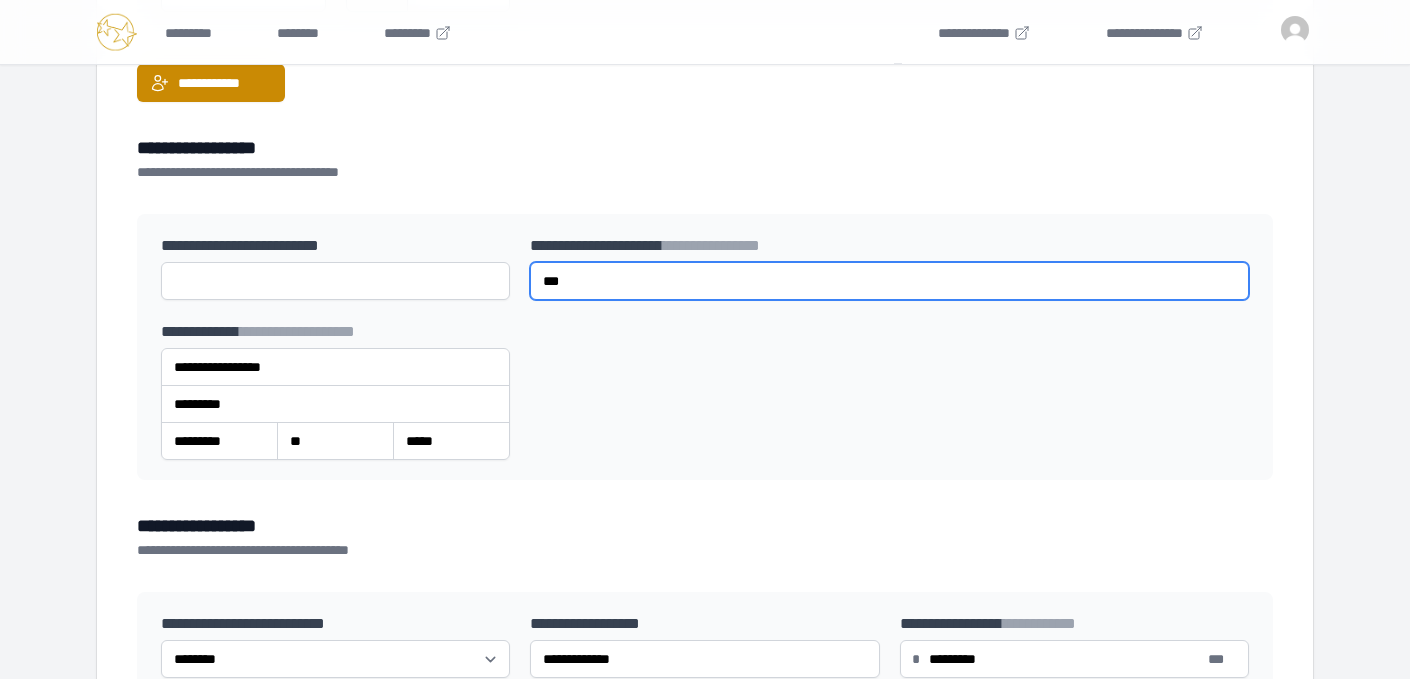 type on "***" 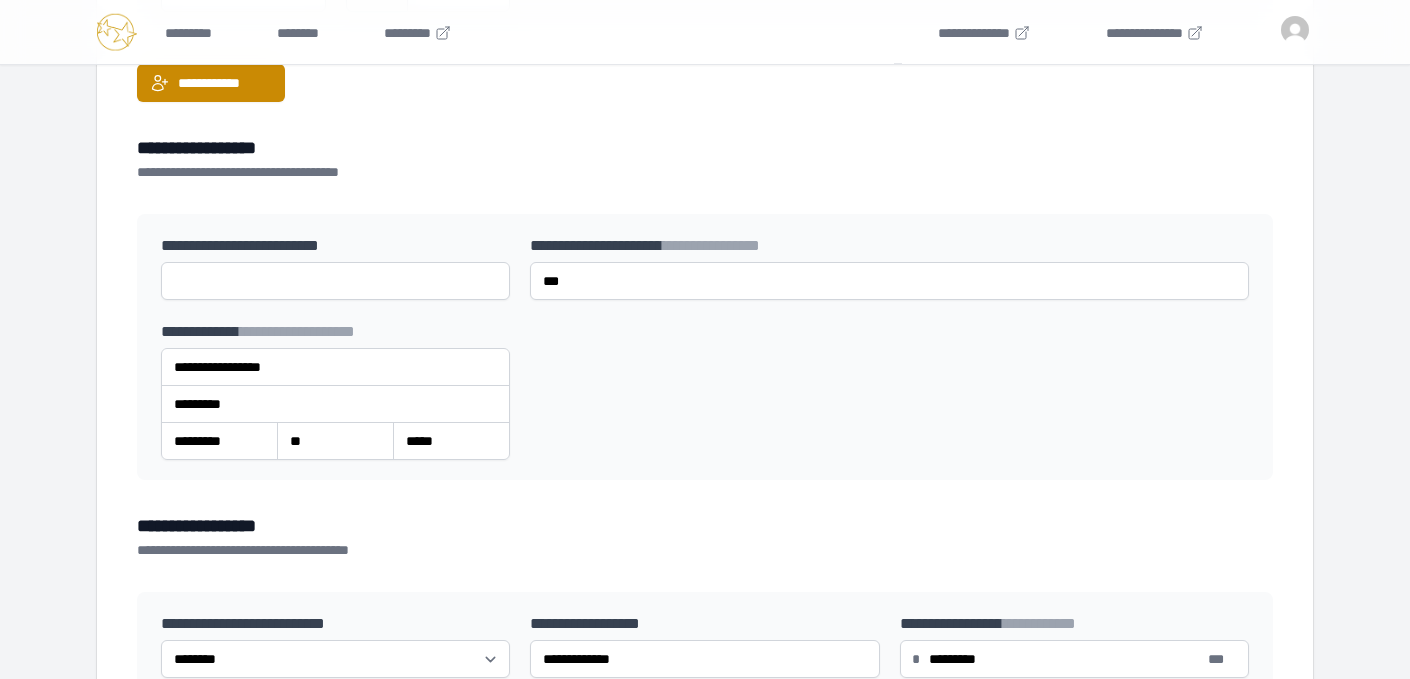 click on "**********" at bounding box center [705, 347] 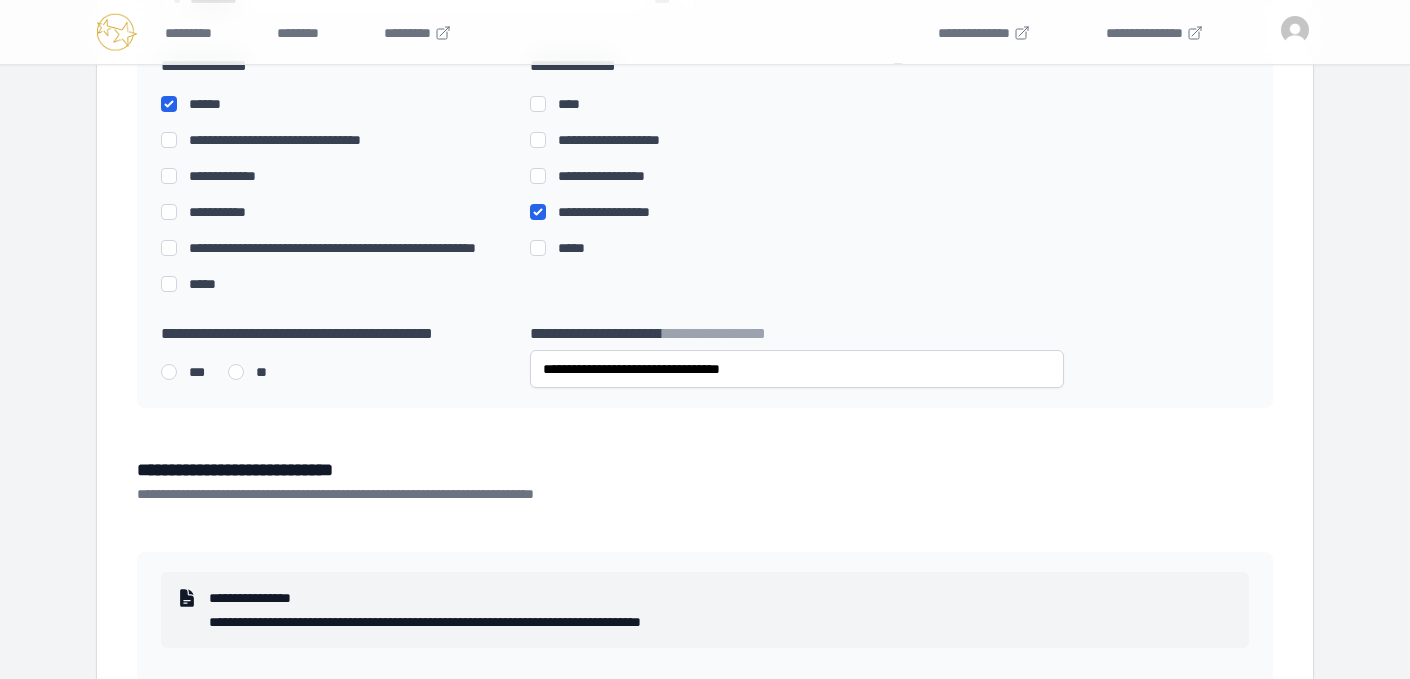 scroll, scrollTop: 1548, scrollLeft: 0, axis: vertical 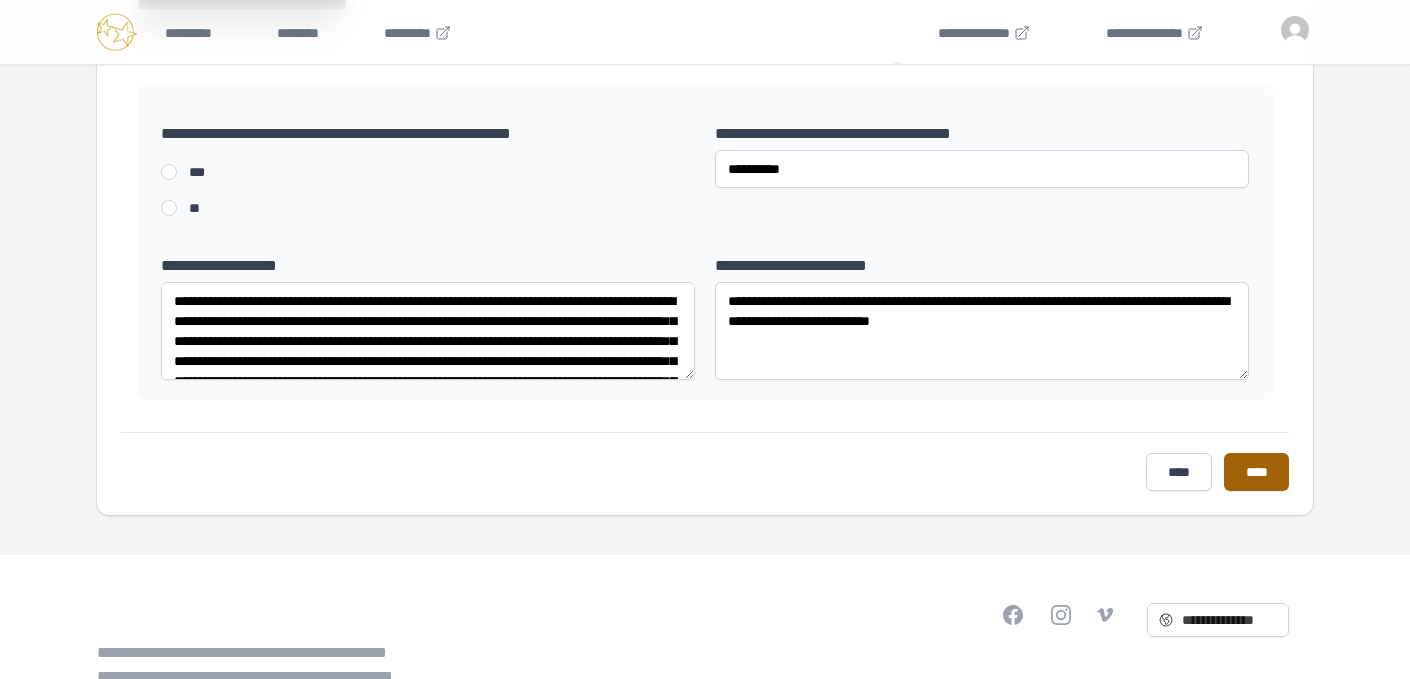 type on "**********" 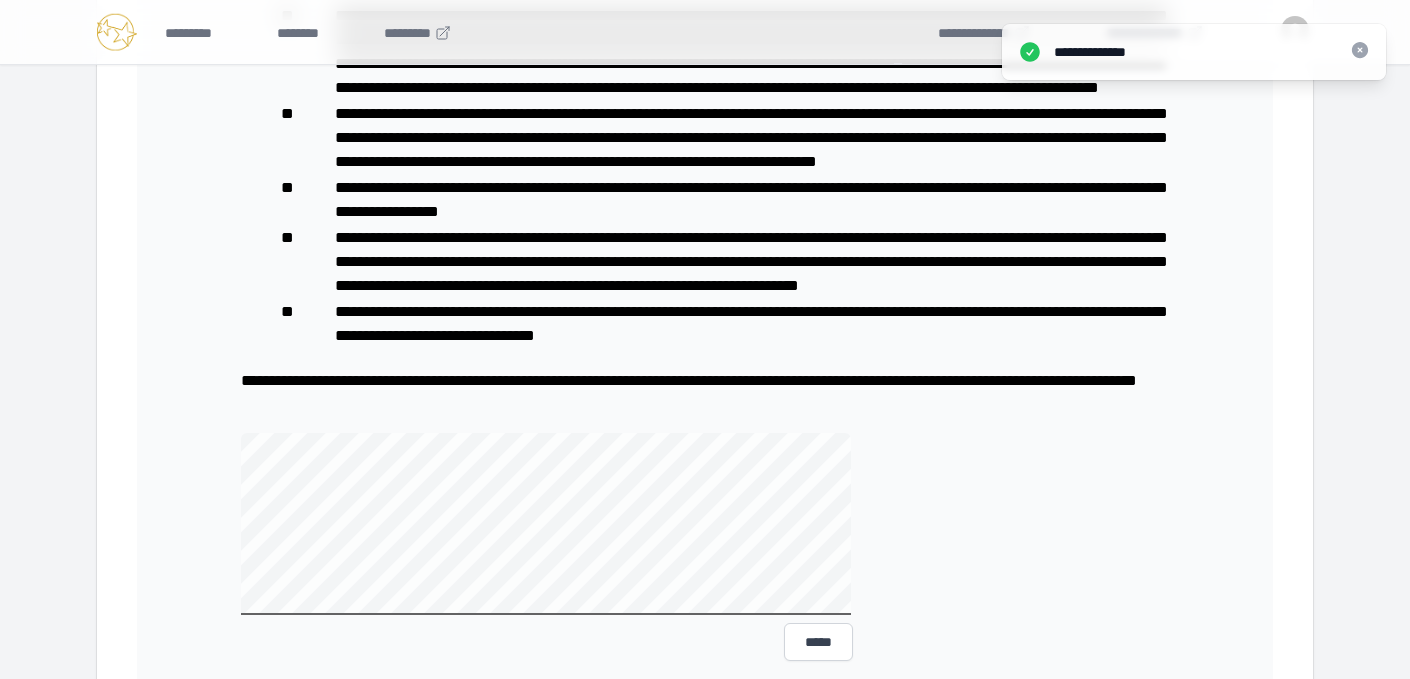 scroll, scrollTop: 868, scrollLeft: 0, axis: vertical 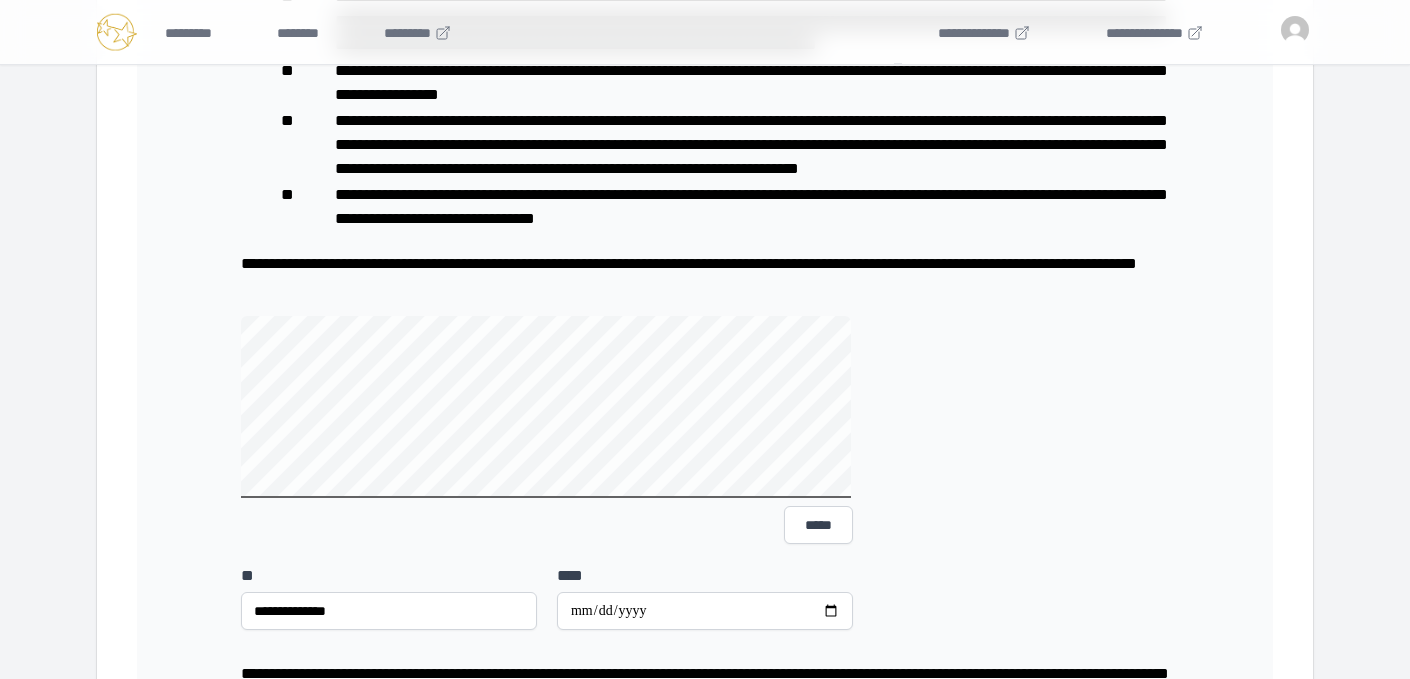 click on "**********" at bounding box center [705, 433] 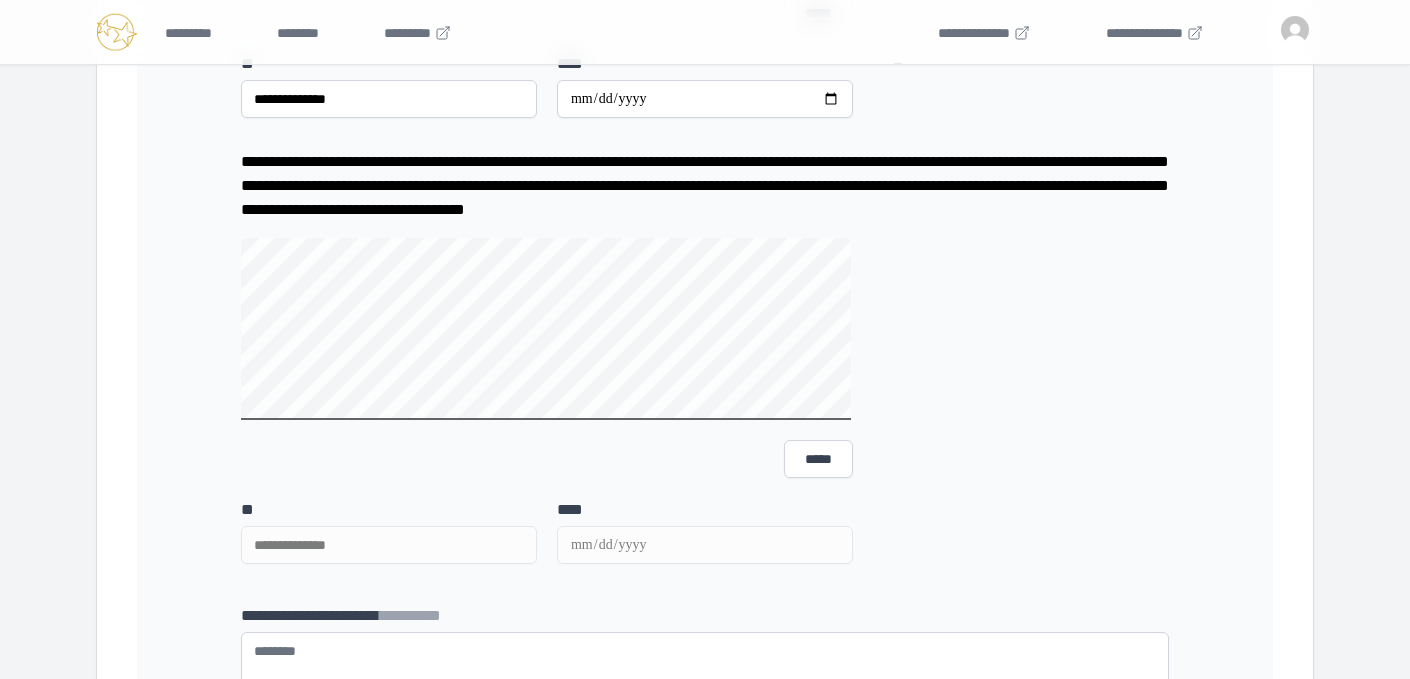 scroll, scrollTop: 1438, scrollLeft: 0, axis: vertical 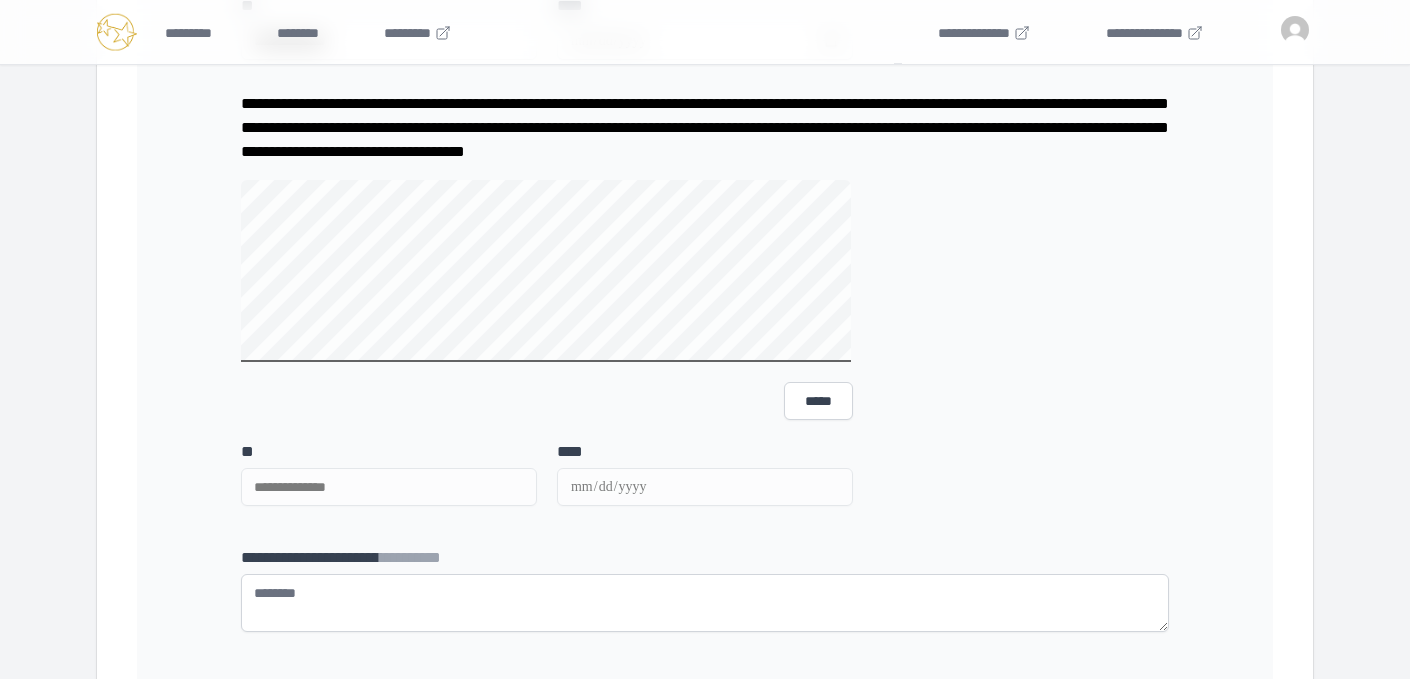 click on "**********" at bounding box center [705, -137] 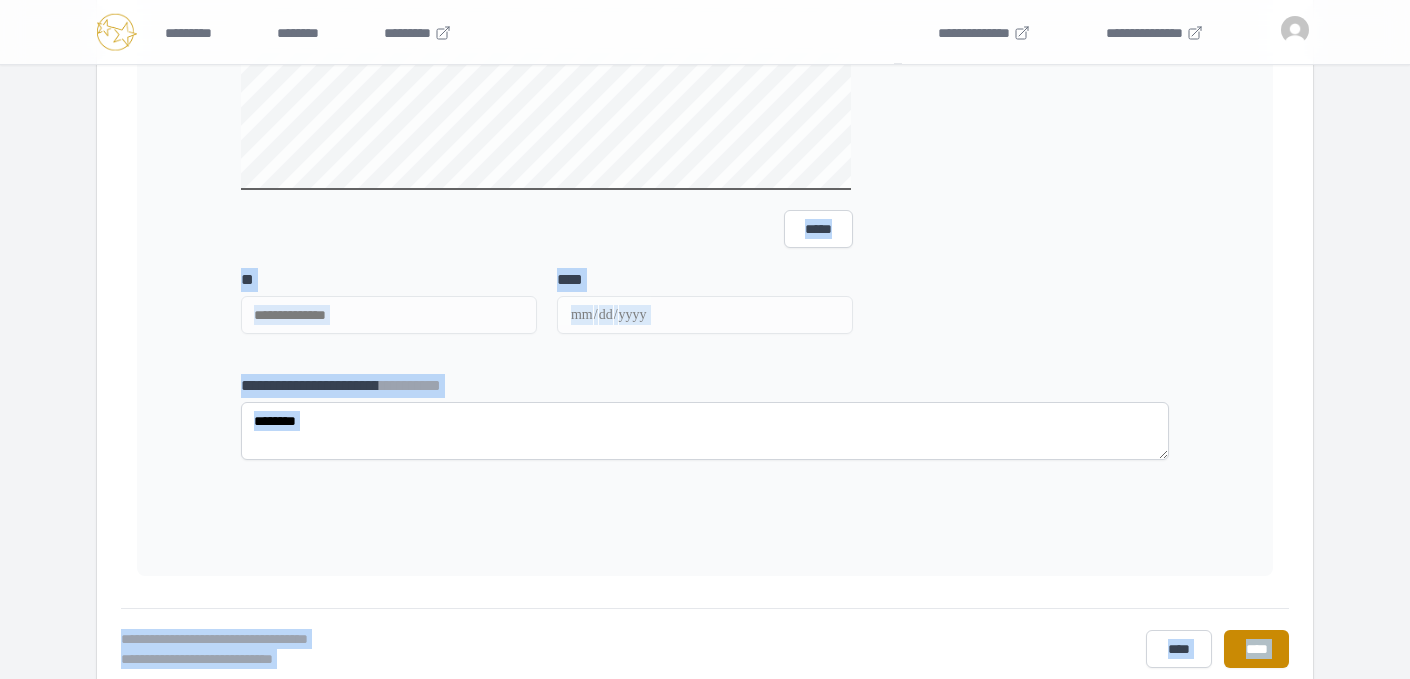 scroll, scrollTop: 1846, scrollLeft: 0, axis: vertical 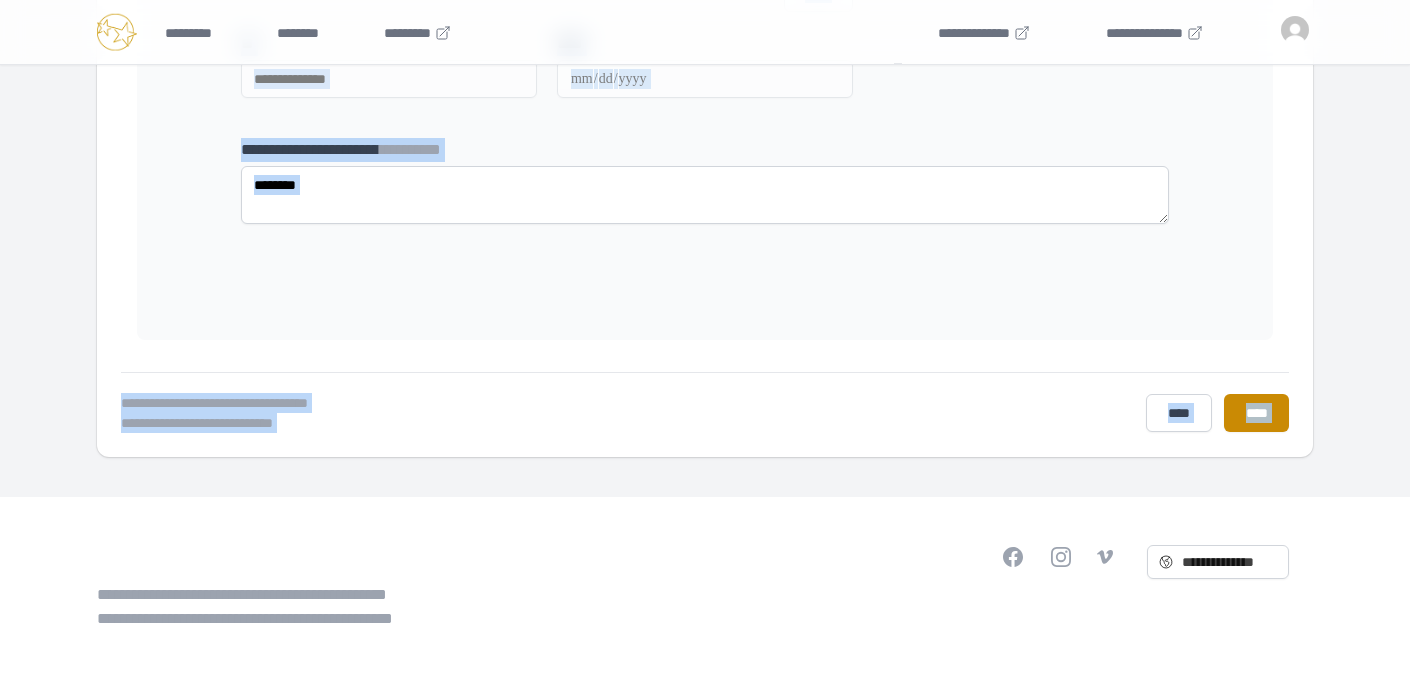 drag, startPoint x: 1101, startPoint y: 360, endPoint x: 886, endPoint y: 745, distance: 440.96484 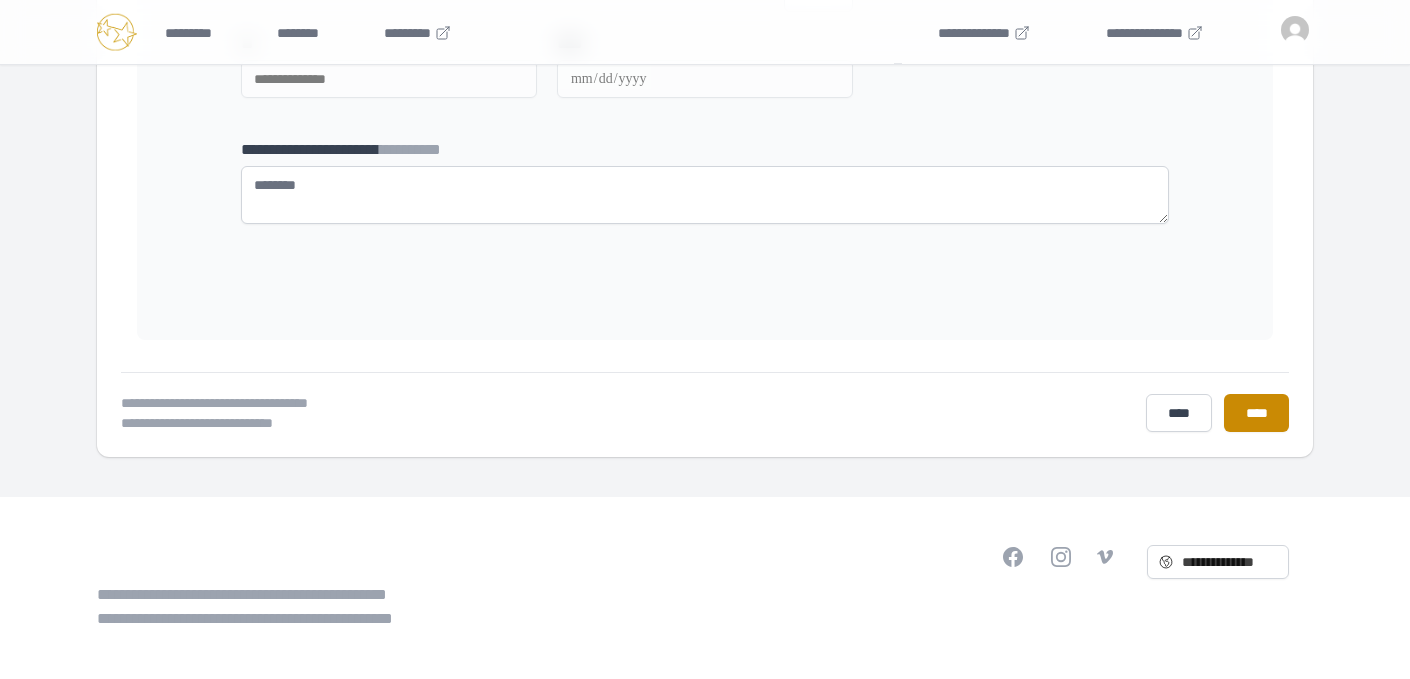 click on "**********" at bounding box center (705, -602) 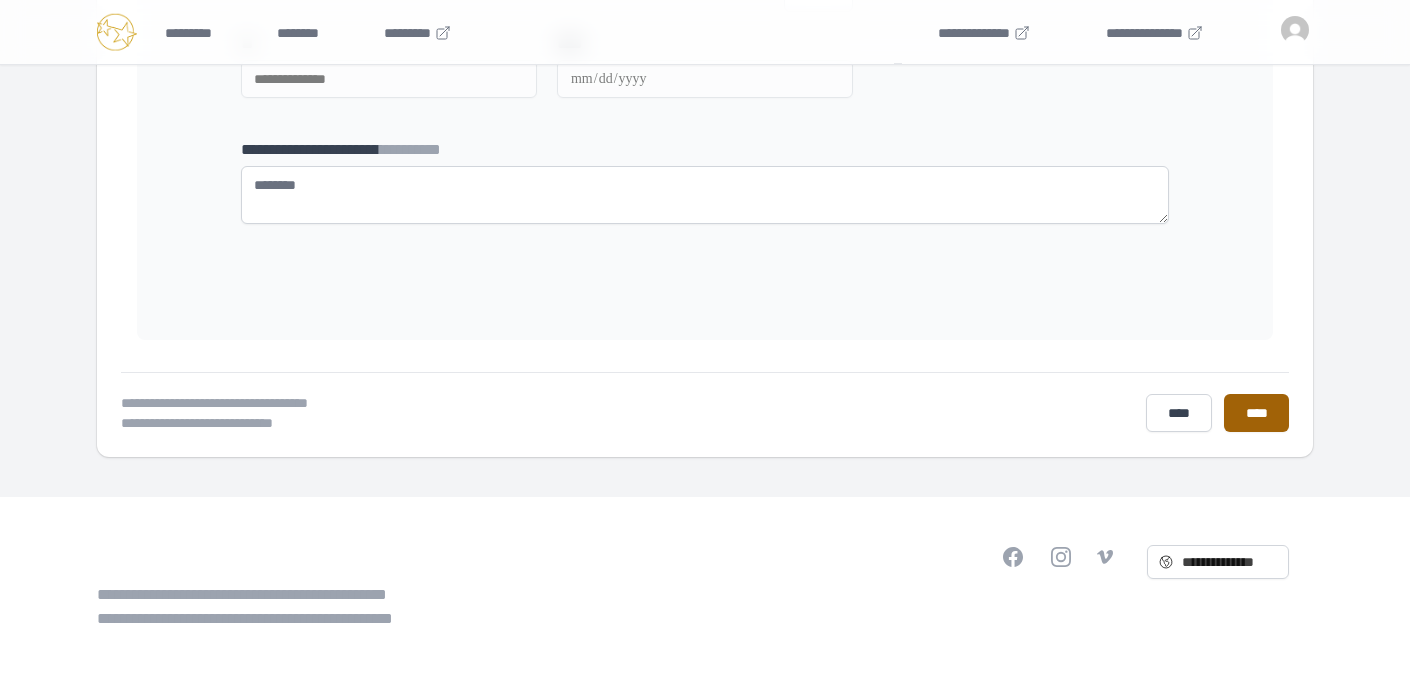 click on "****" at bounding box center (1256, 413) 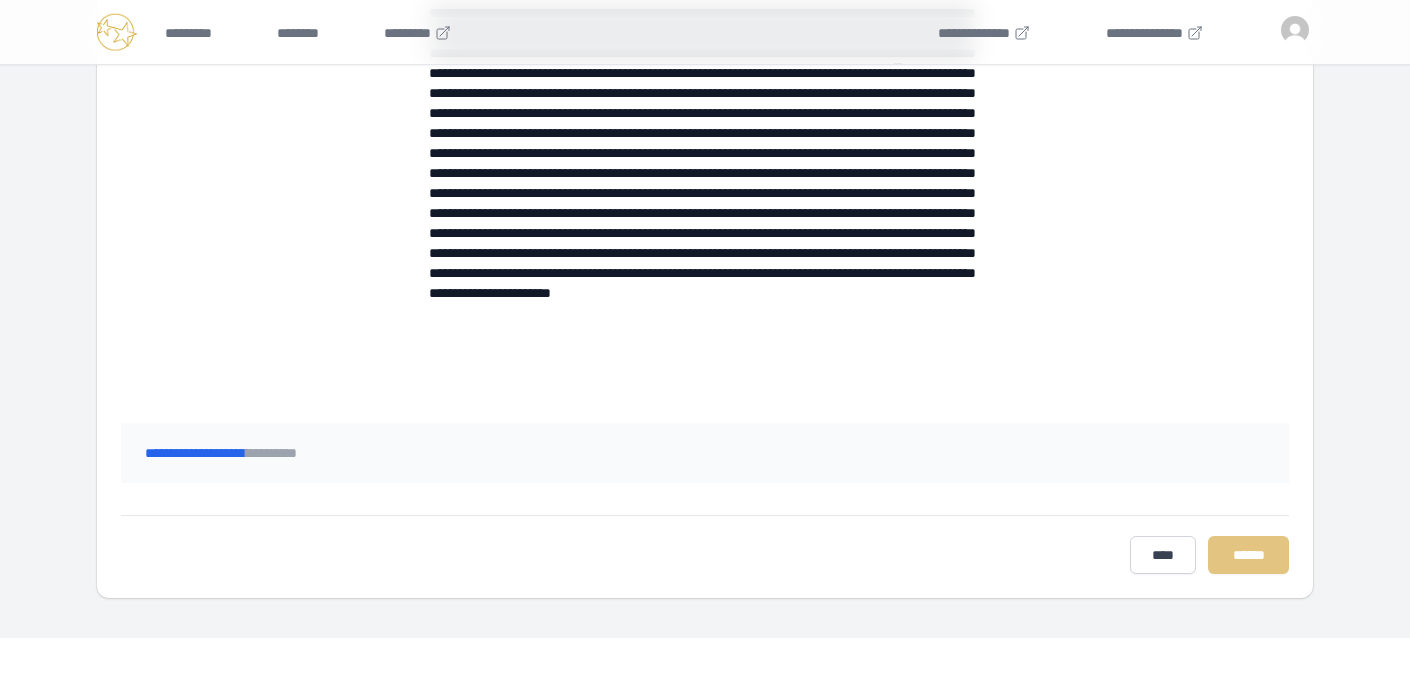 scroll, scrollTop: 1780, scrollLeft: 0, axis: vertical 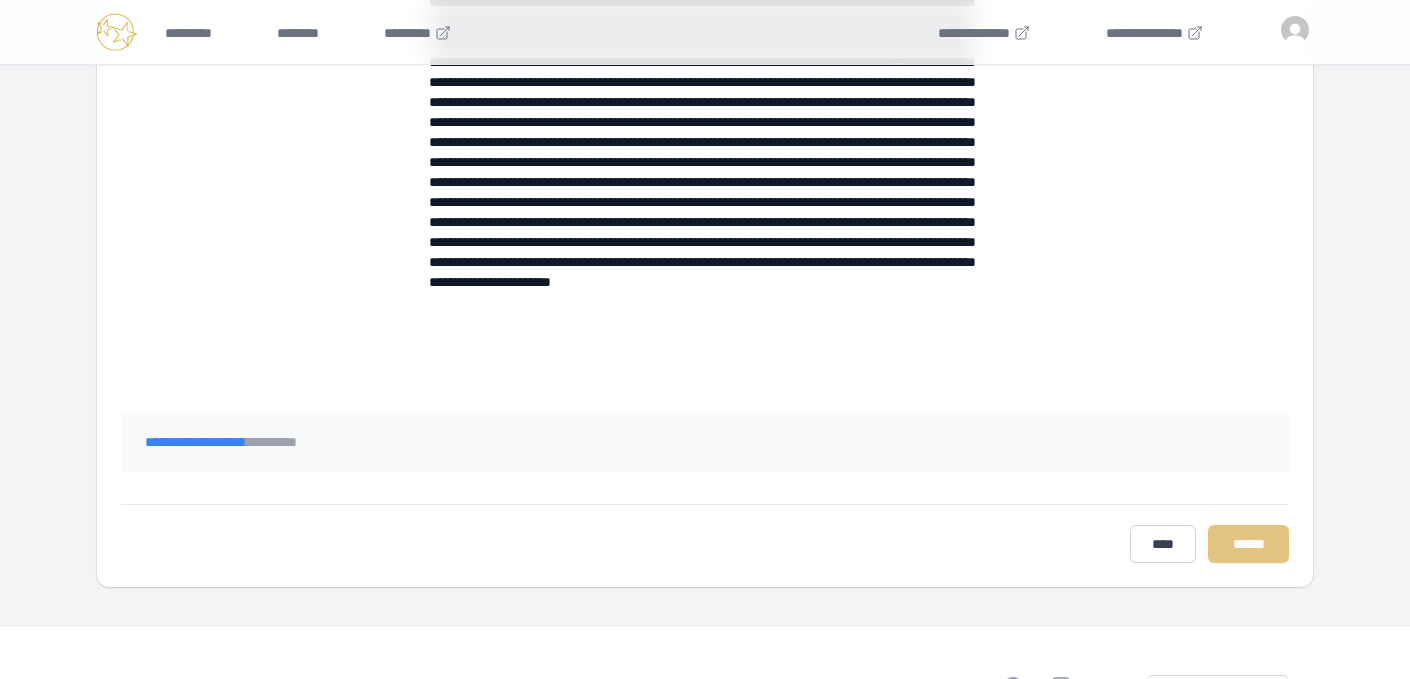 click on "**********" at bounding box center [705, 442] 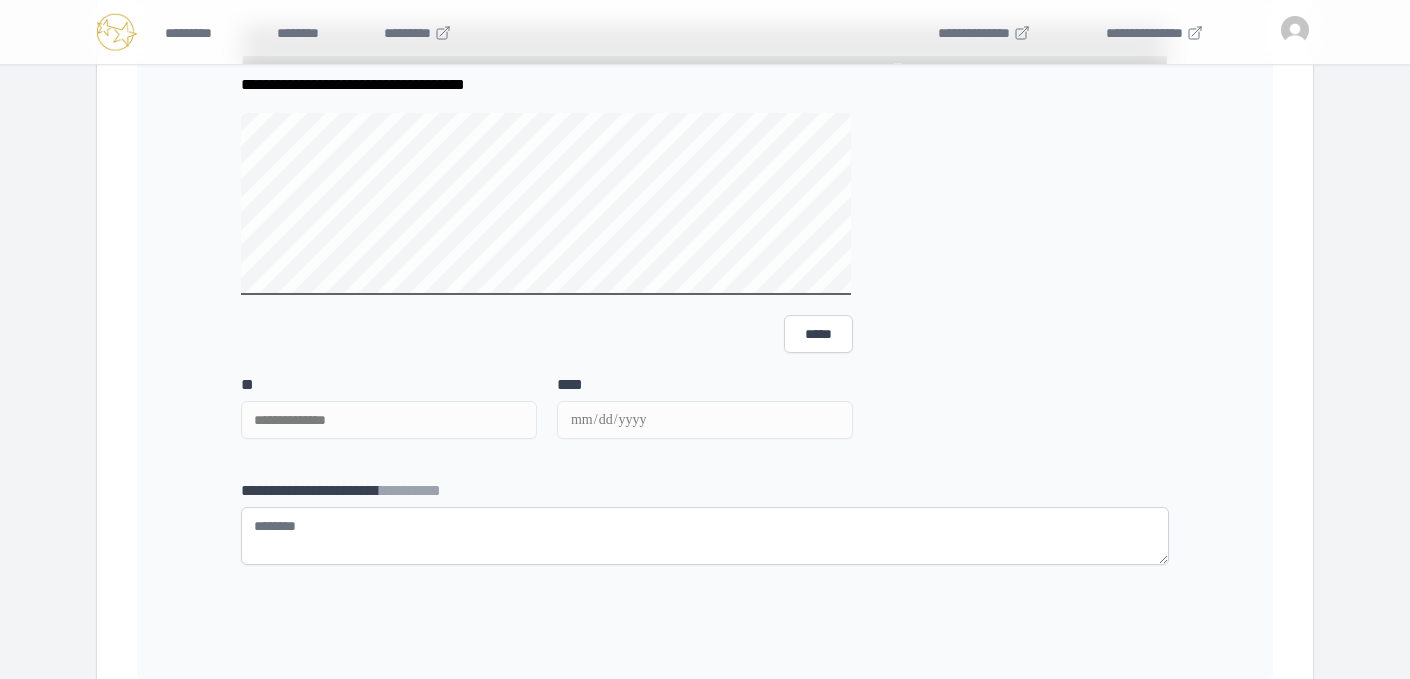 scroll, scrollTop: 1735, scrollLeft: 0, axis: vertical 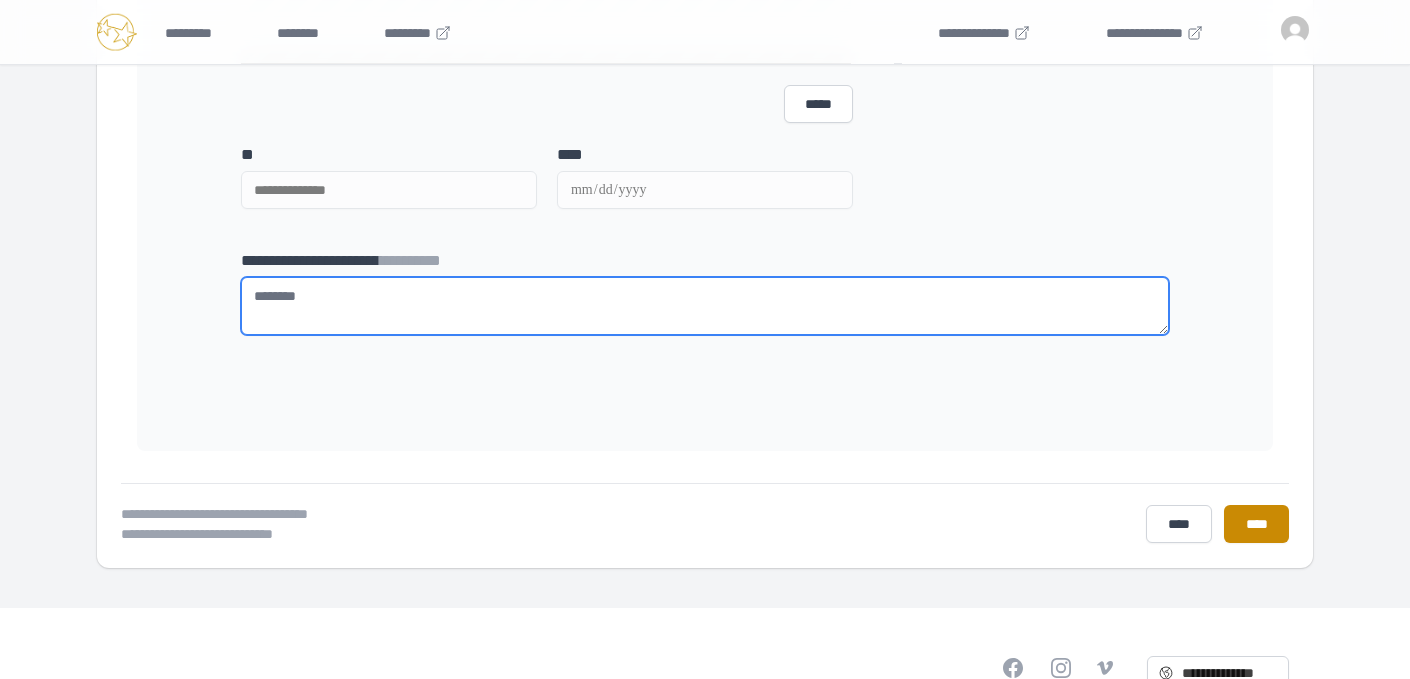 click on "**********" at bounding box center (705, 306) 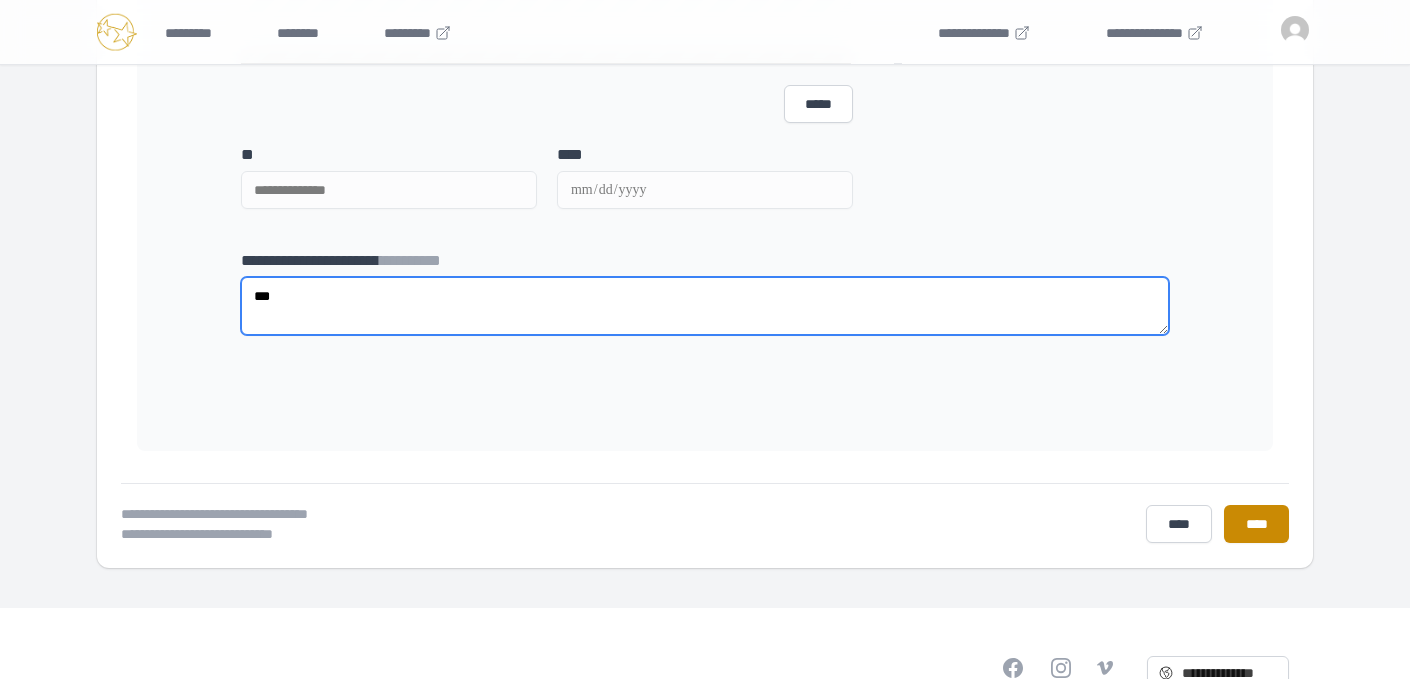 type on "***" 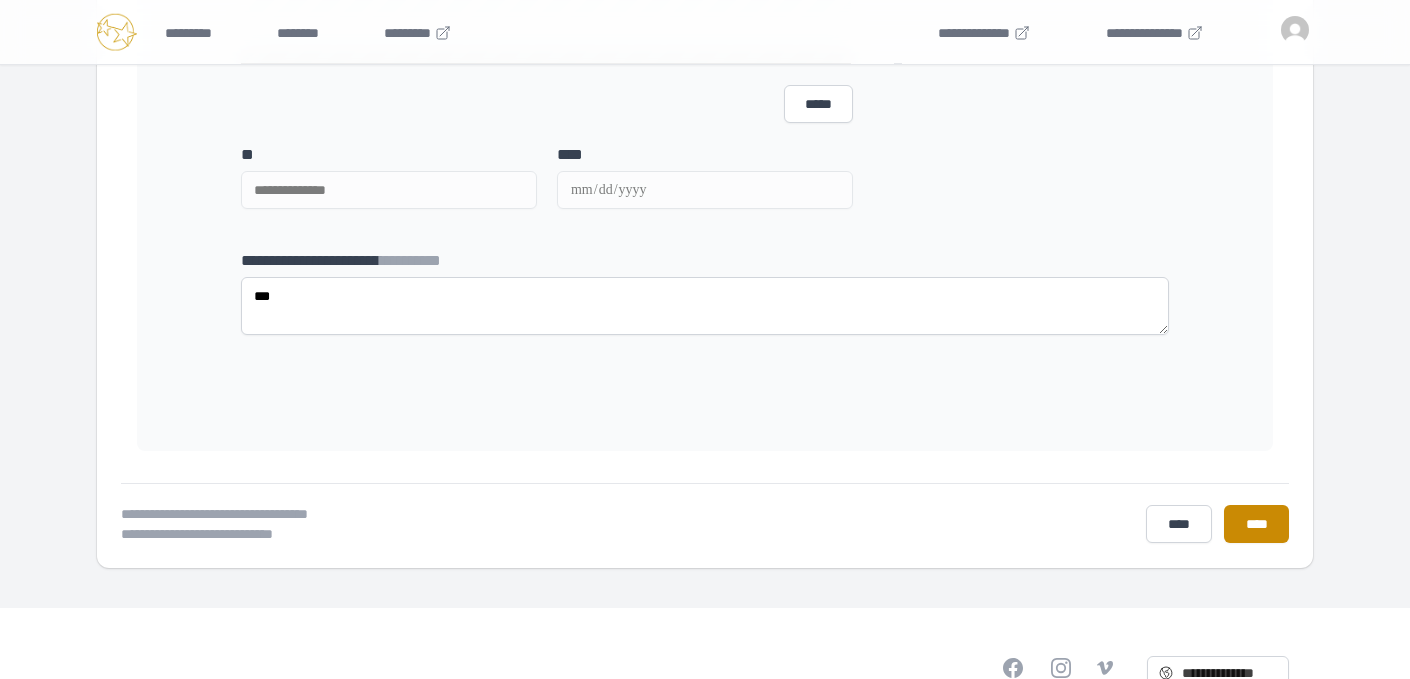 click on "**********" at bounding box center [705, 137] 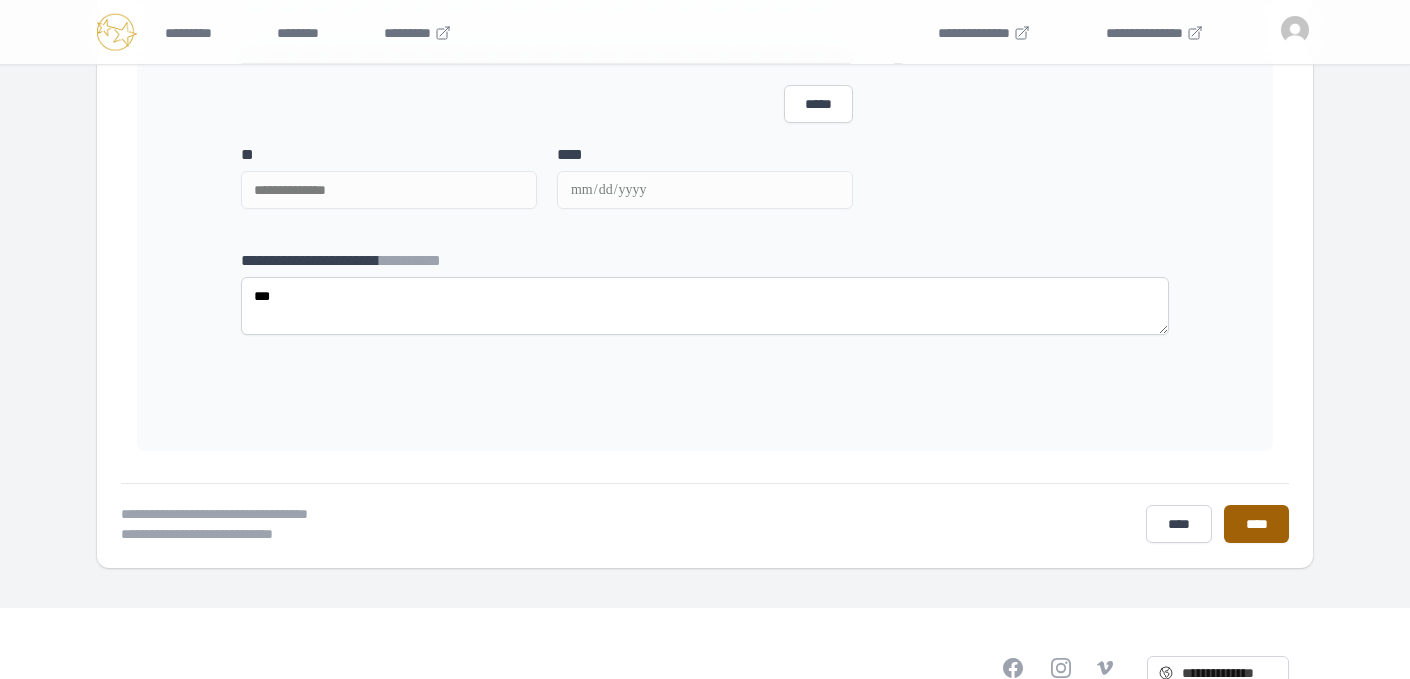 click on "****" at bounding box center [1256, 524] 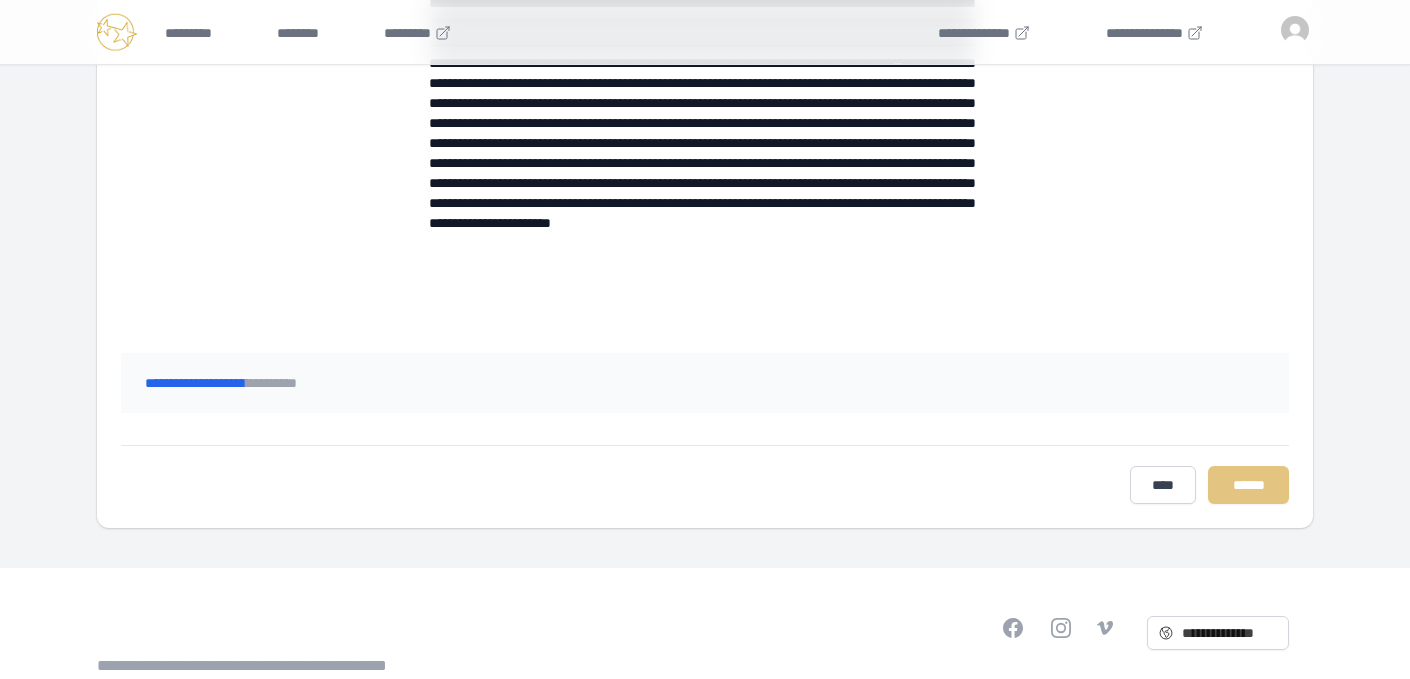 scroll, scrollTop: 1840, scrollLeft: 0, axis: vertical 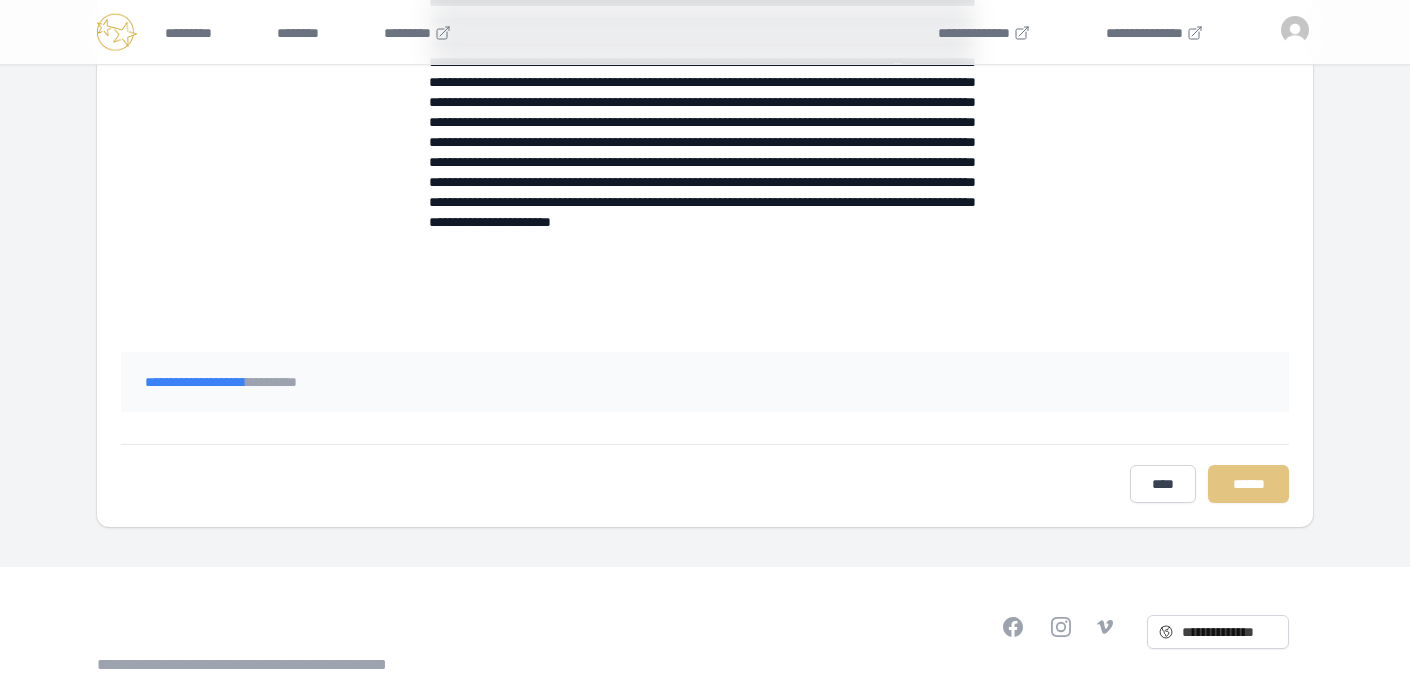 click on "**********" at bounding box center [705, 382] 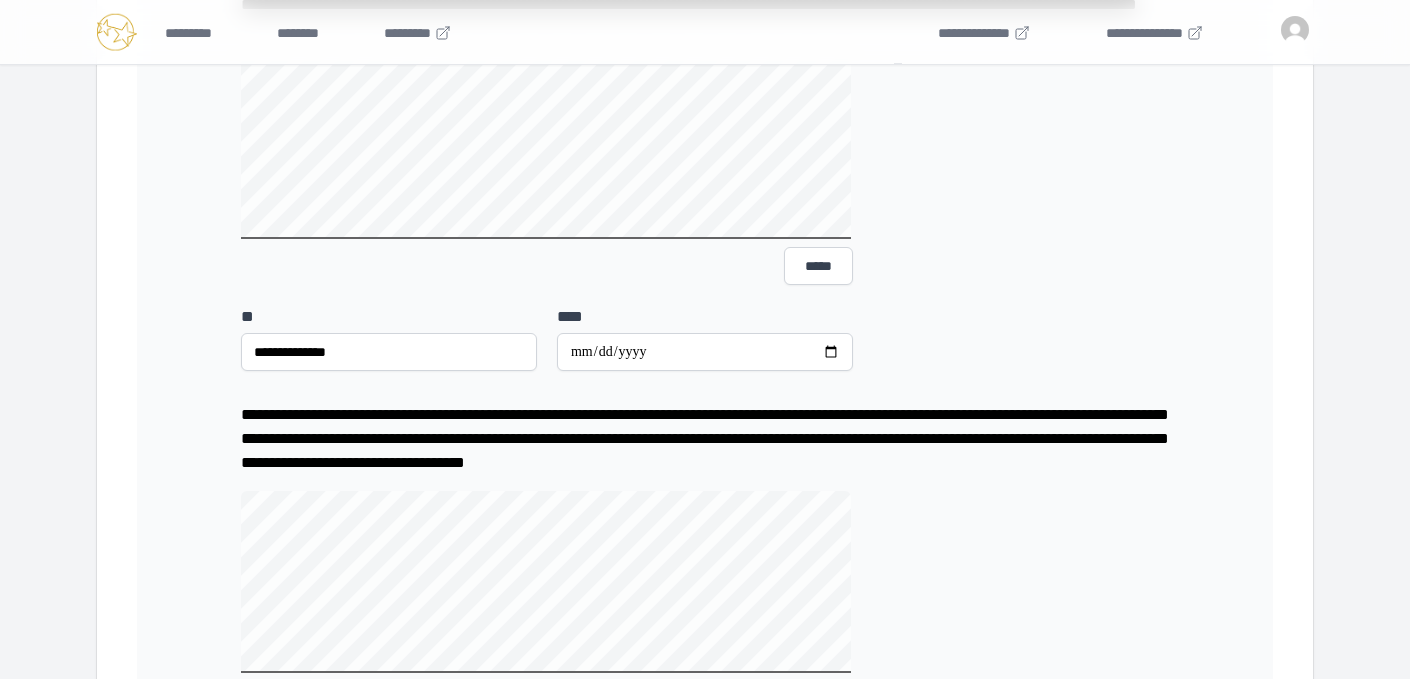 scroll, scrollTop: 1136, scrollLeft: 0, axis: vertical 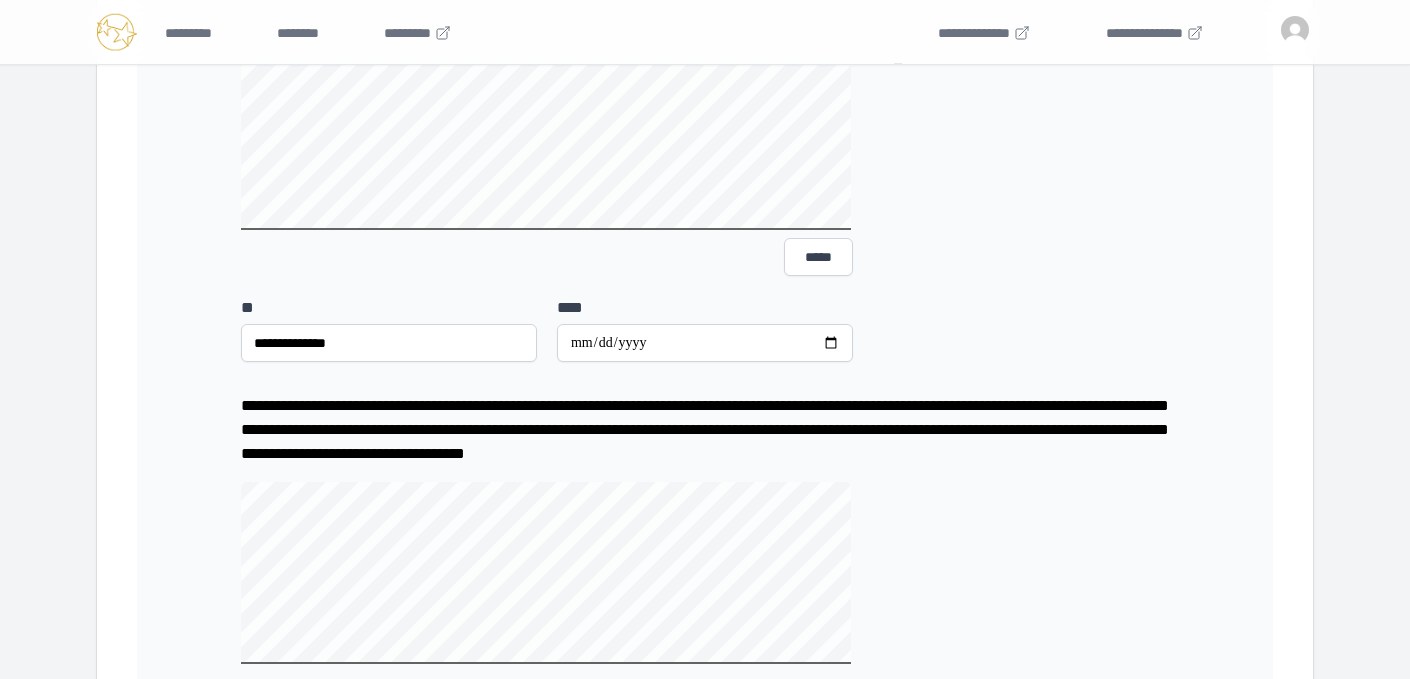 click on "**********" at bounding box center [705, 165] 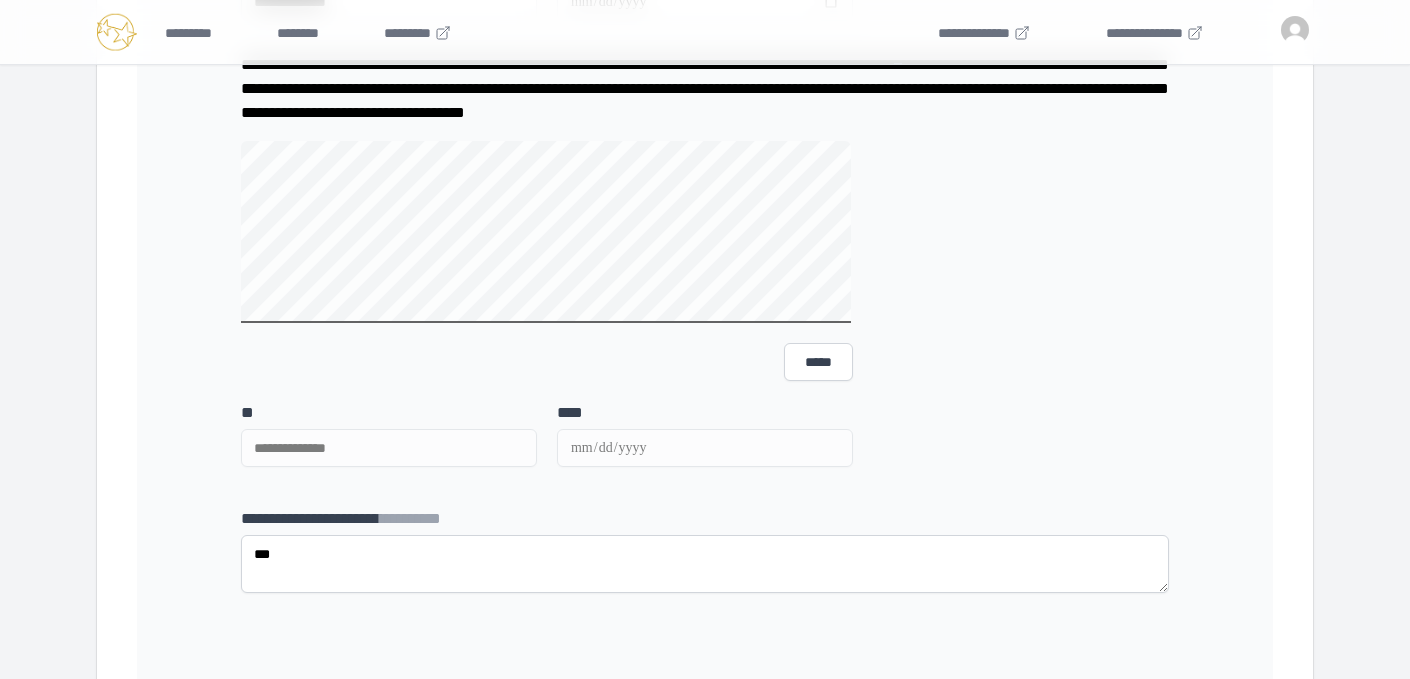 scroll, scrollTop: 1491, scrollLeft: 0, axis: vertical 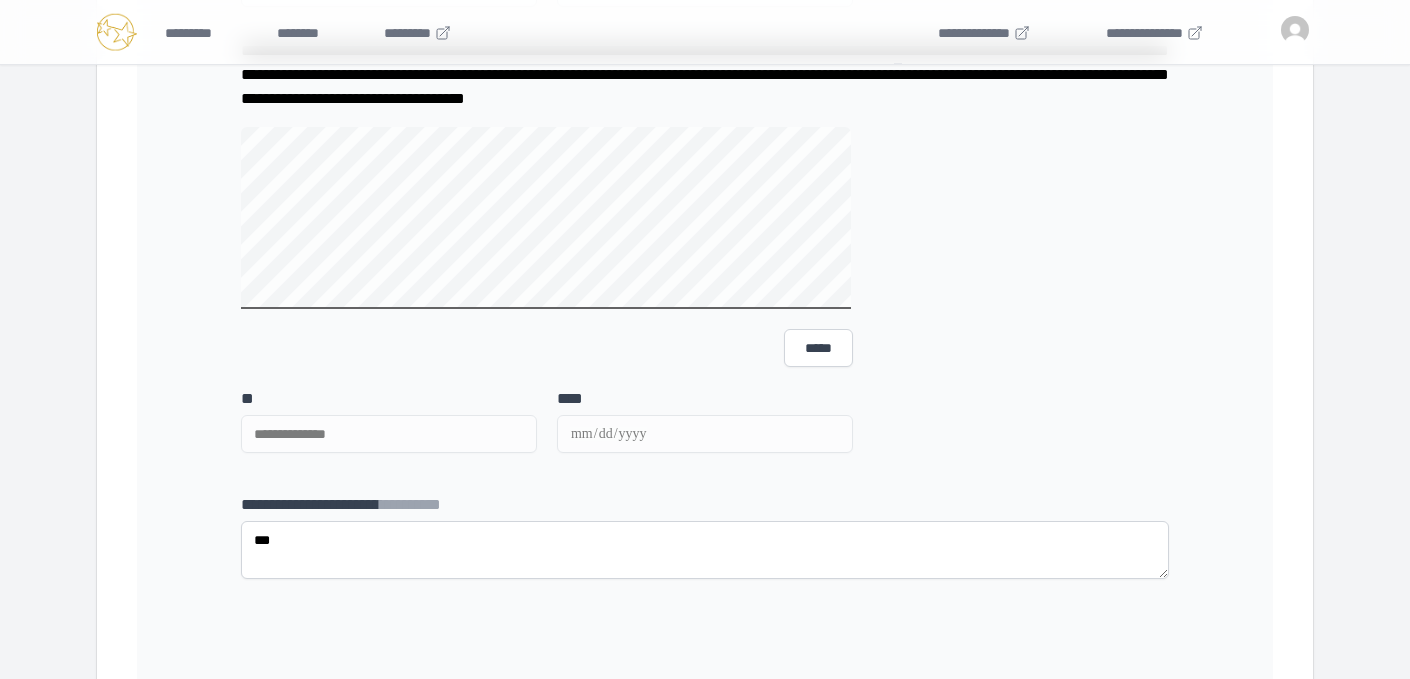 click on "**********" at bounding box center [705, -190] 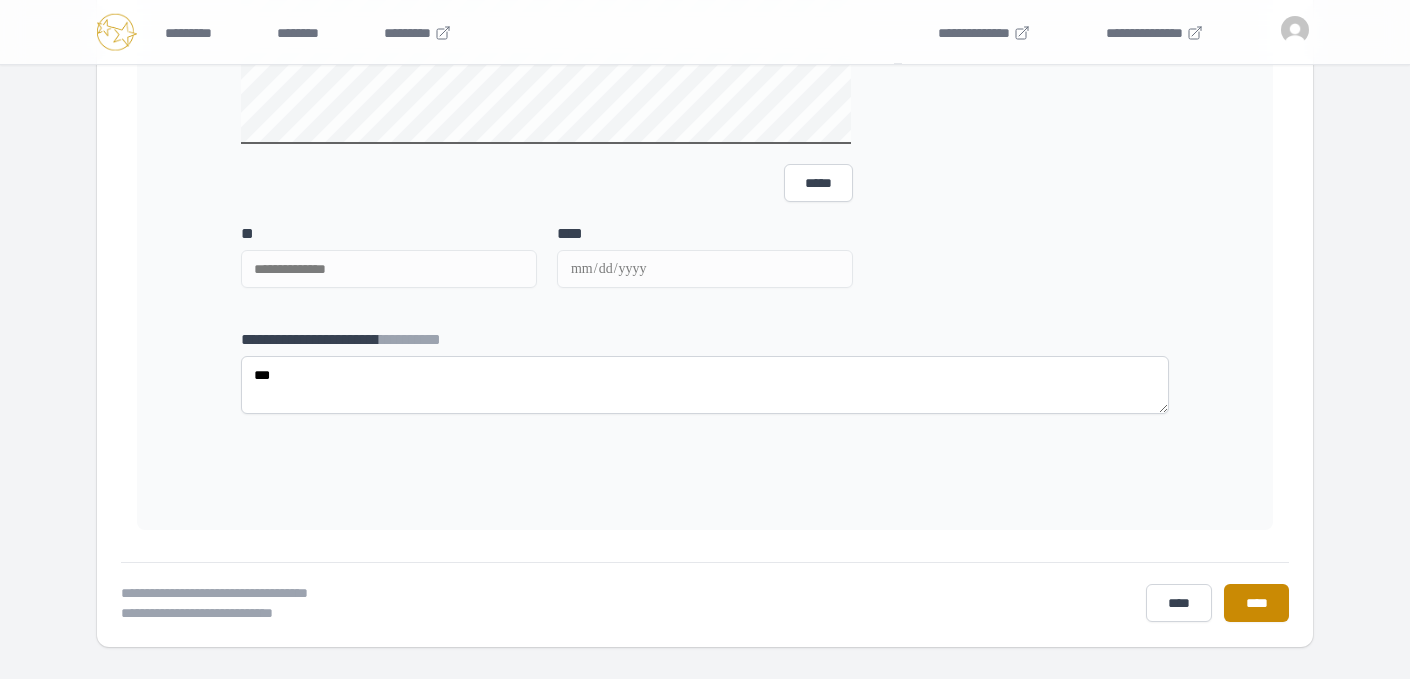 scroll, scrollTop: 1669, scrollLeft: 0, axis: vertical 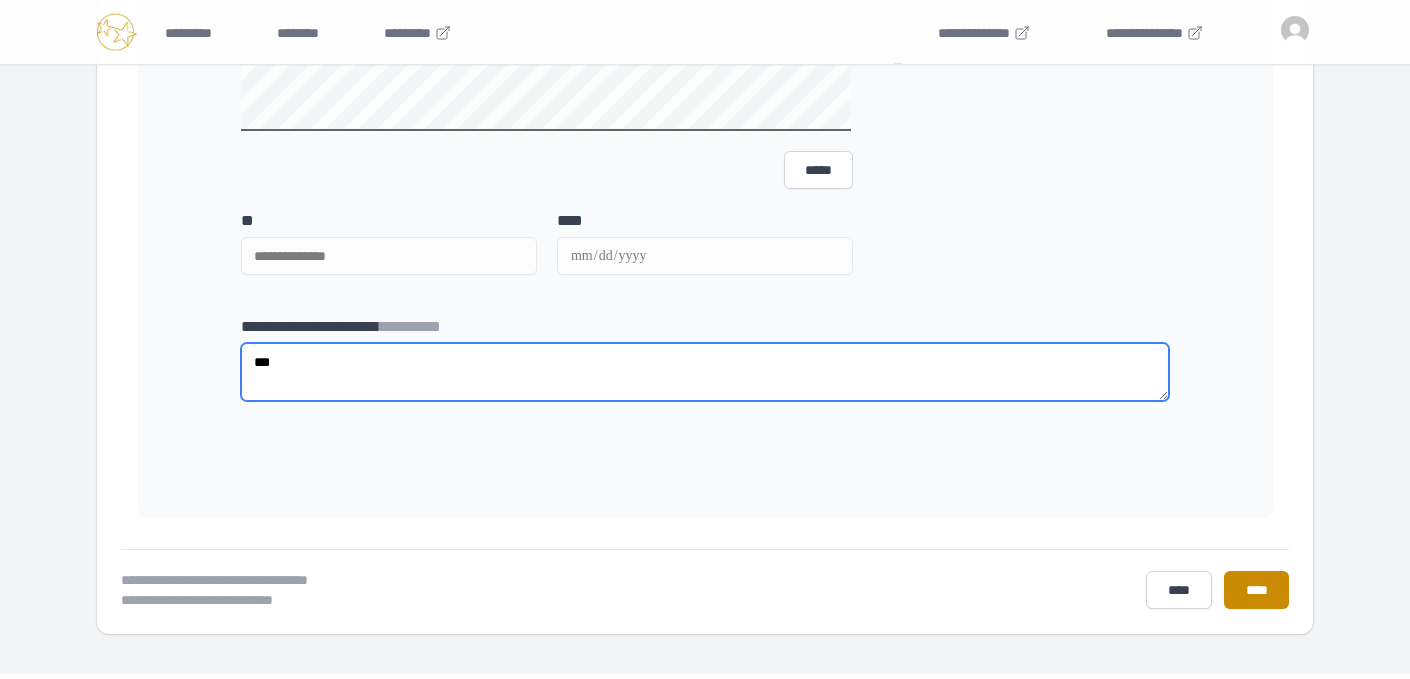 click on "***" at bounding box center [705, 372] 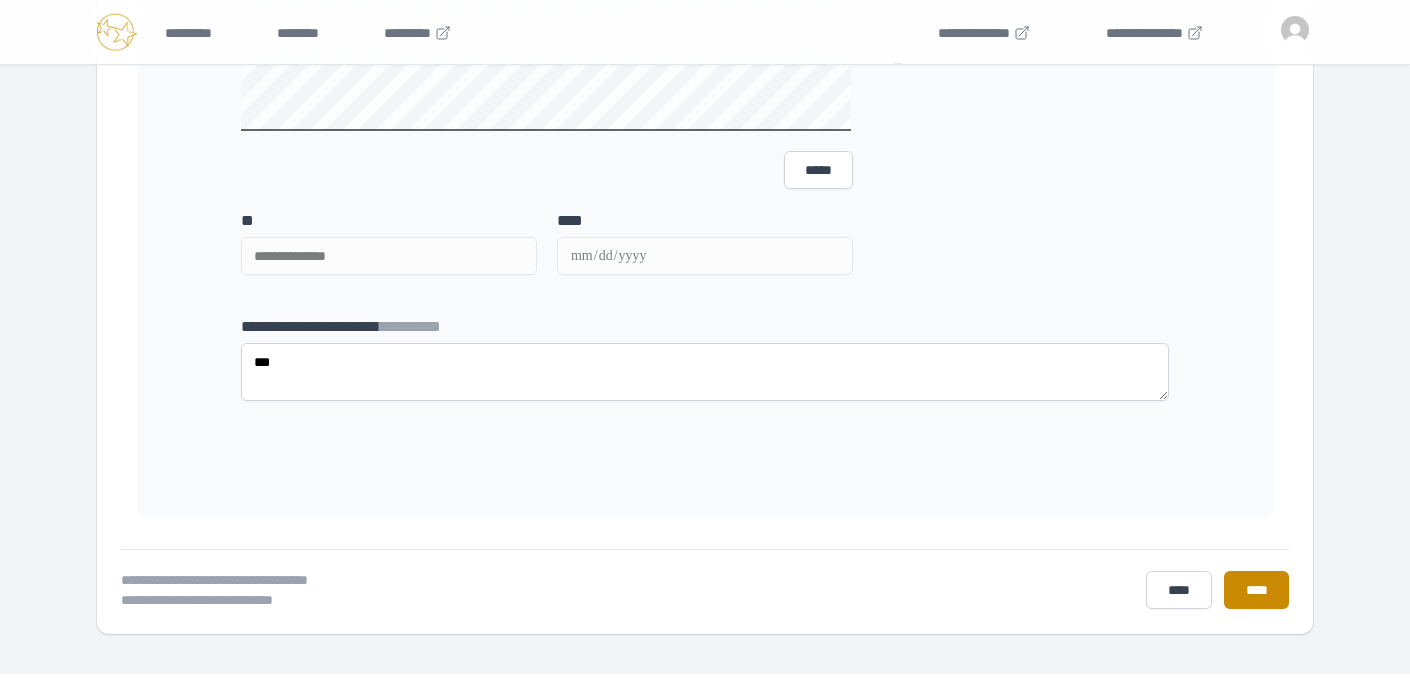 click on "**********" at bounding box center [705, -368] 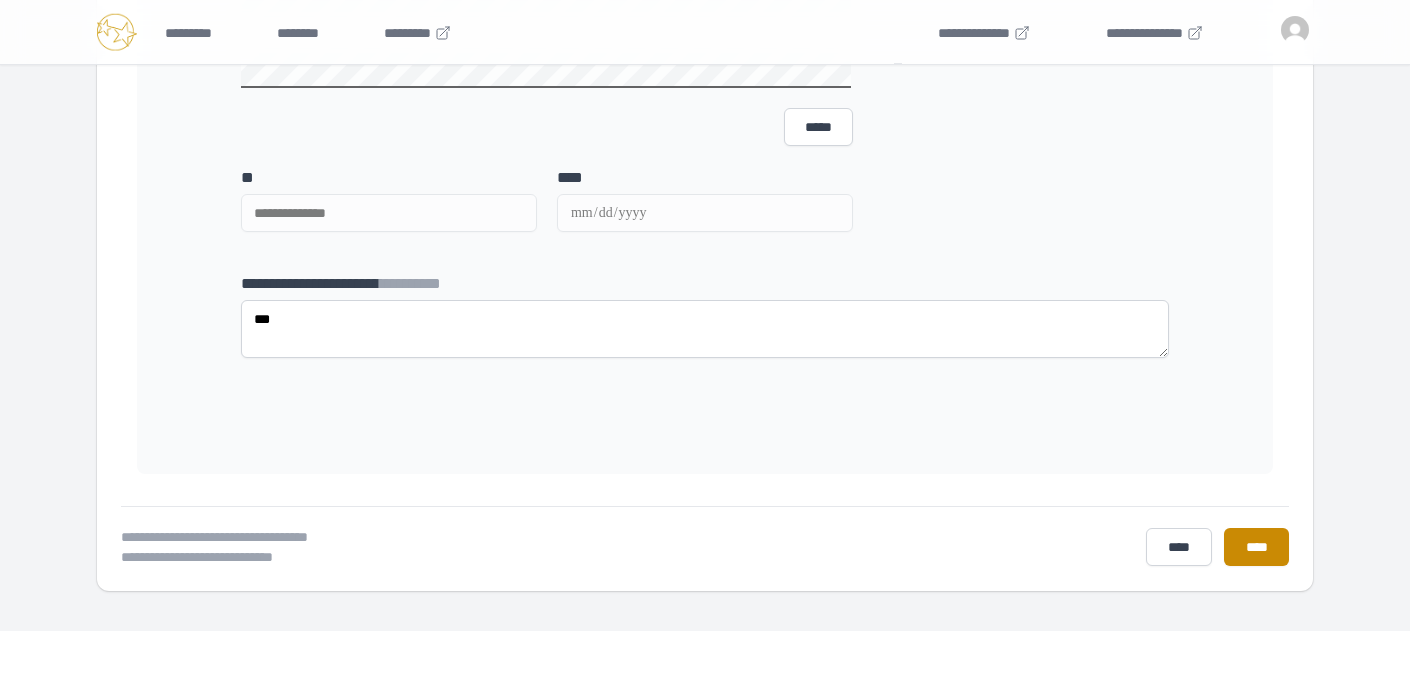 scroll, scrollTop: 1725, scrollLeft: 0, axis: vertical 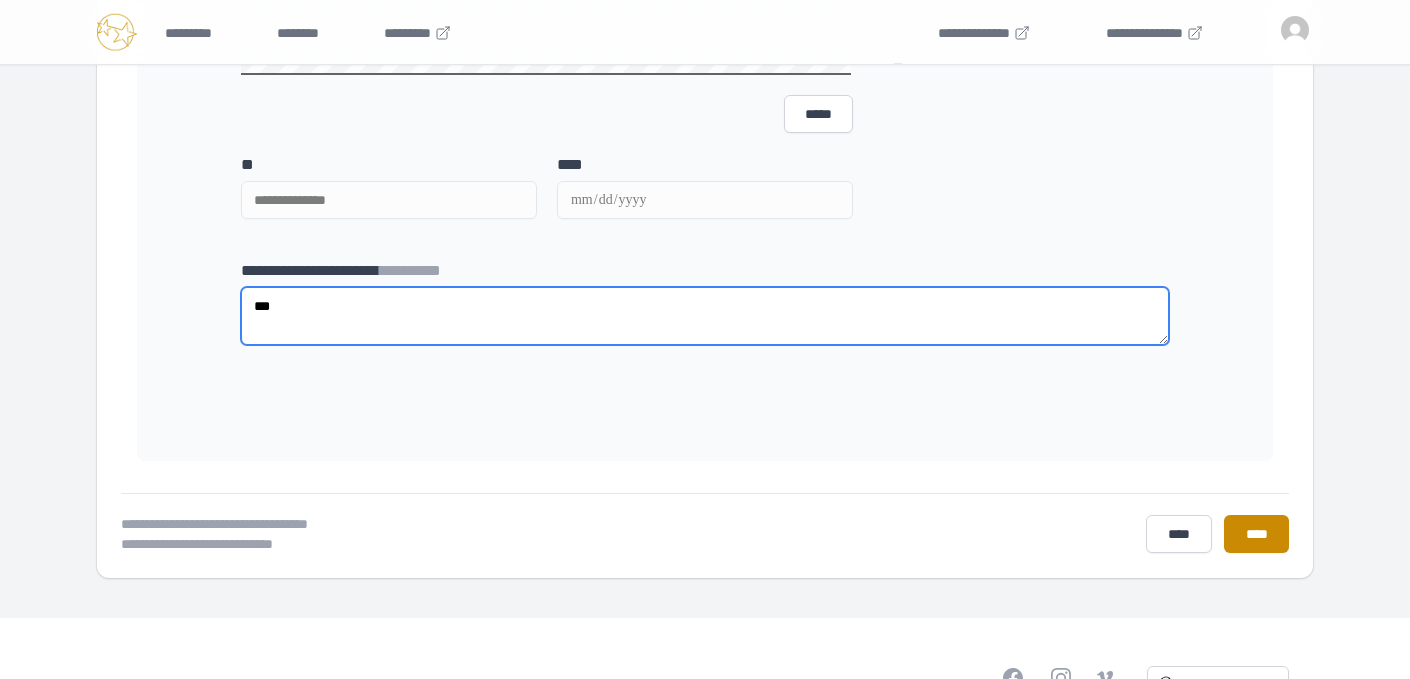 click on "***" at bounding box center [705, 316] 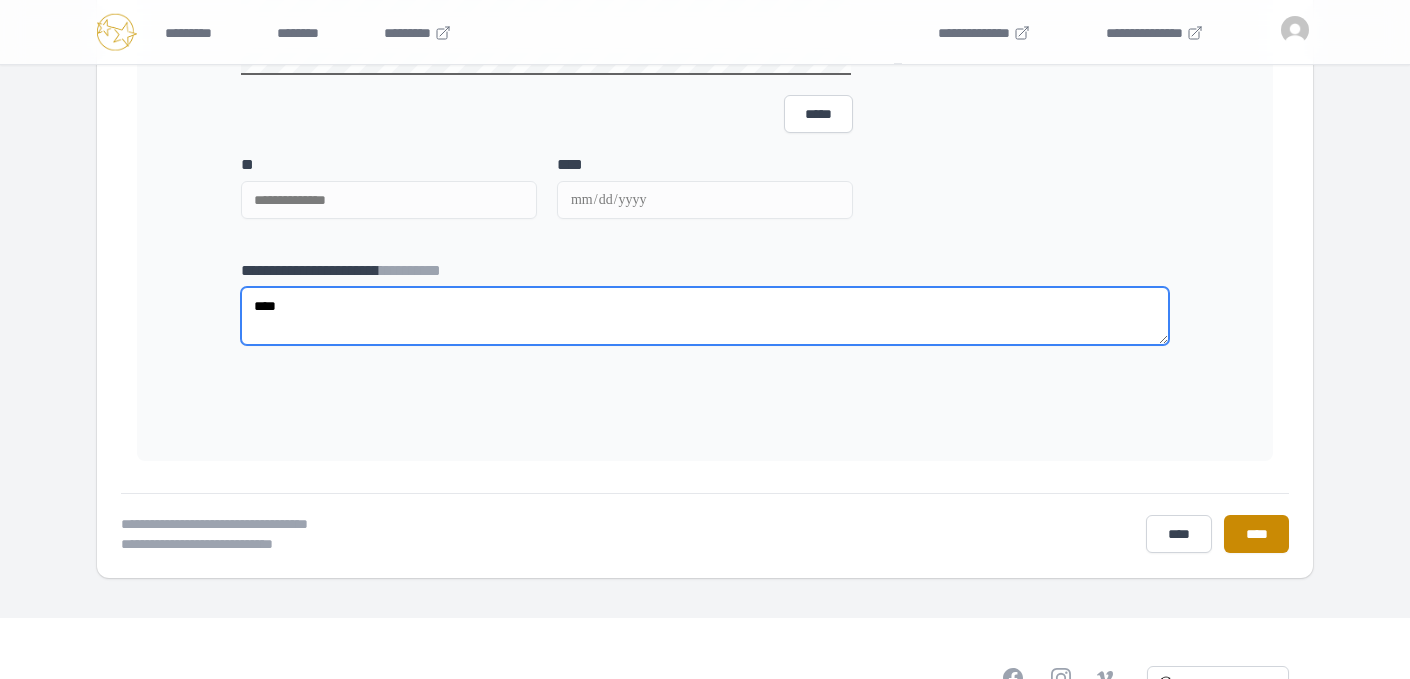 type on "****" 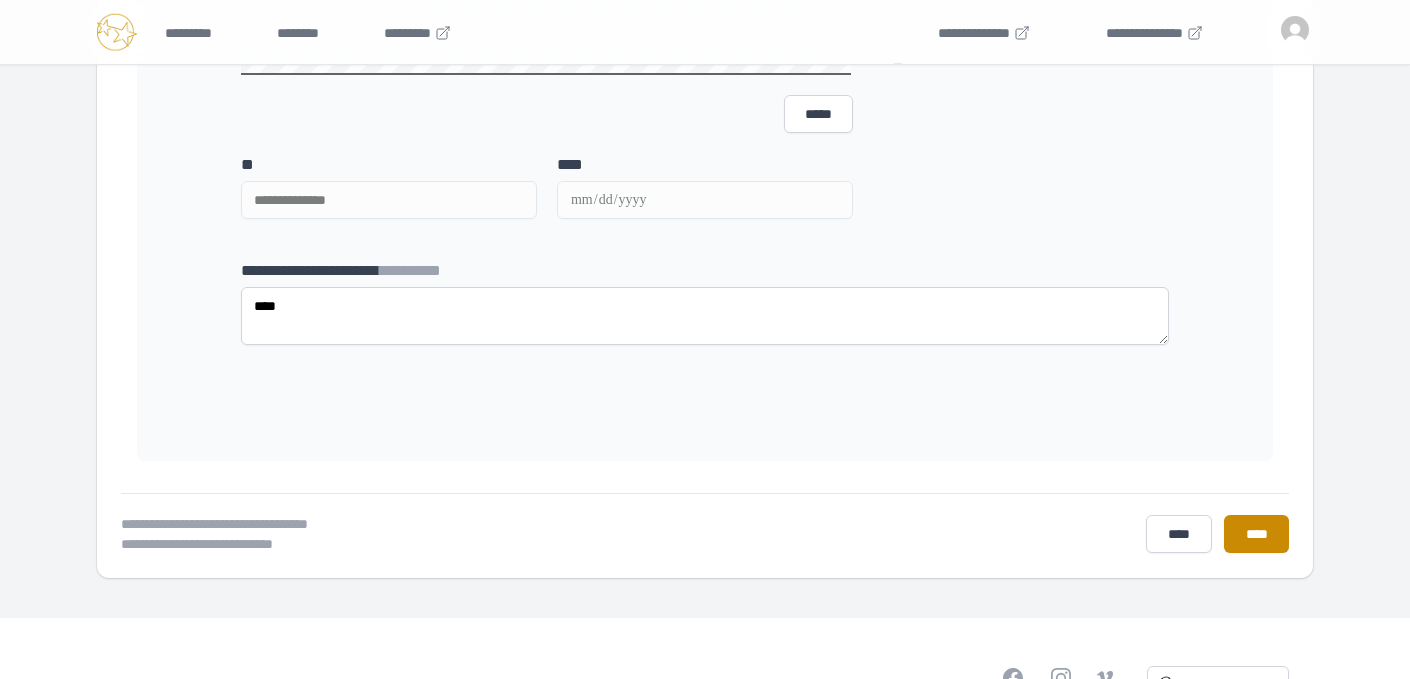 click on "**********" at bounding box center (705, -424) 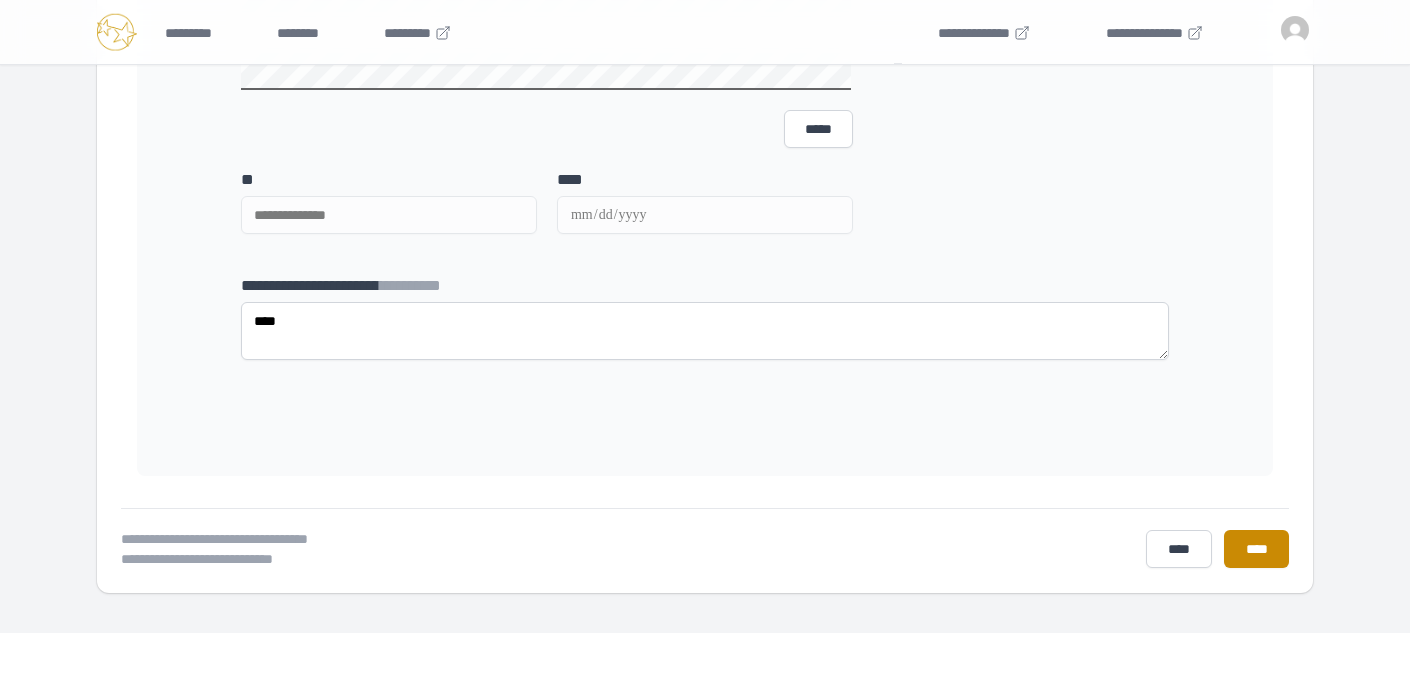 scroll, scrollTop: 1709, scrollLeft: 0, axis: vertical 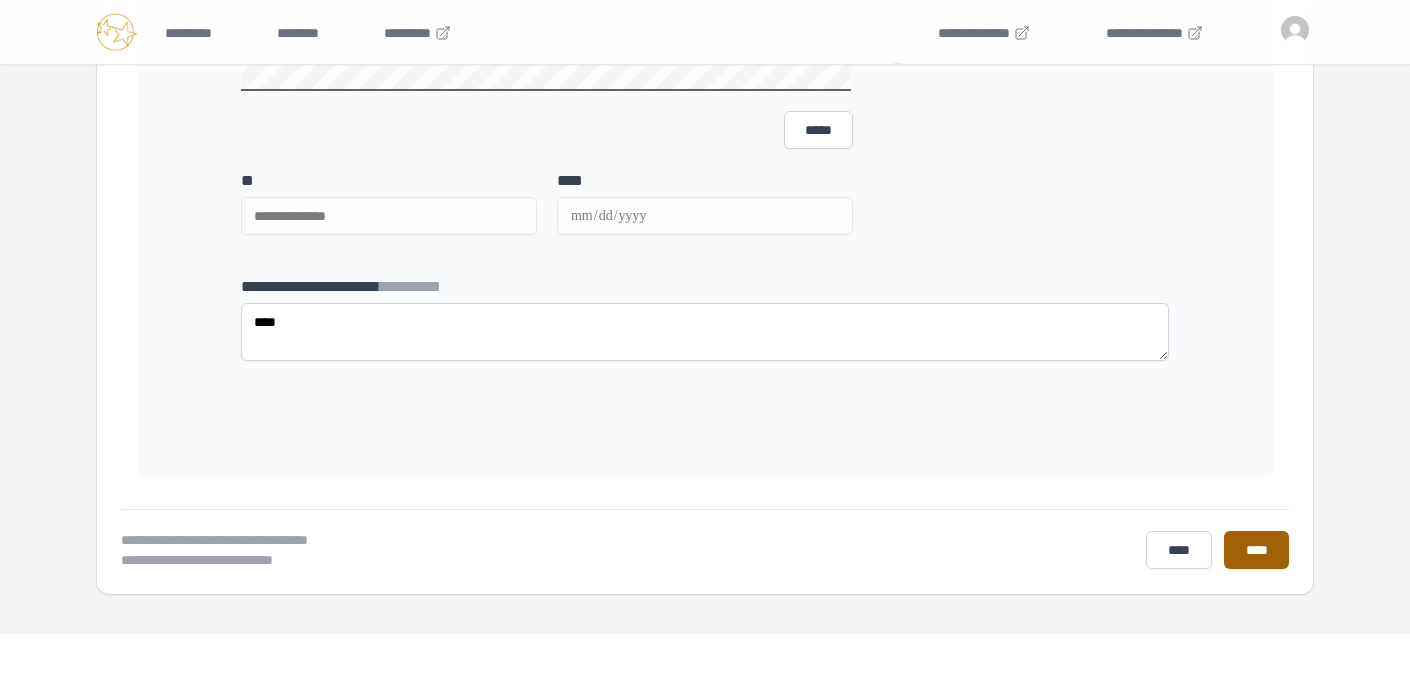 click on "****" at bounding box center [1256, 550] 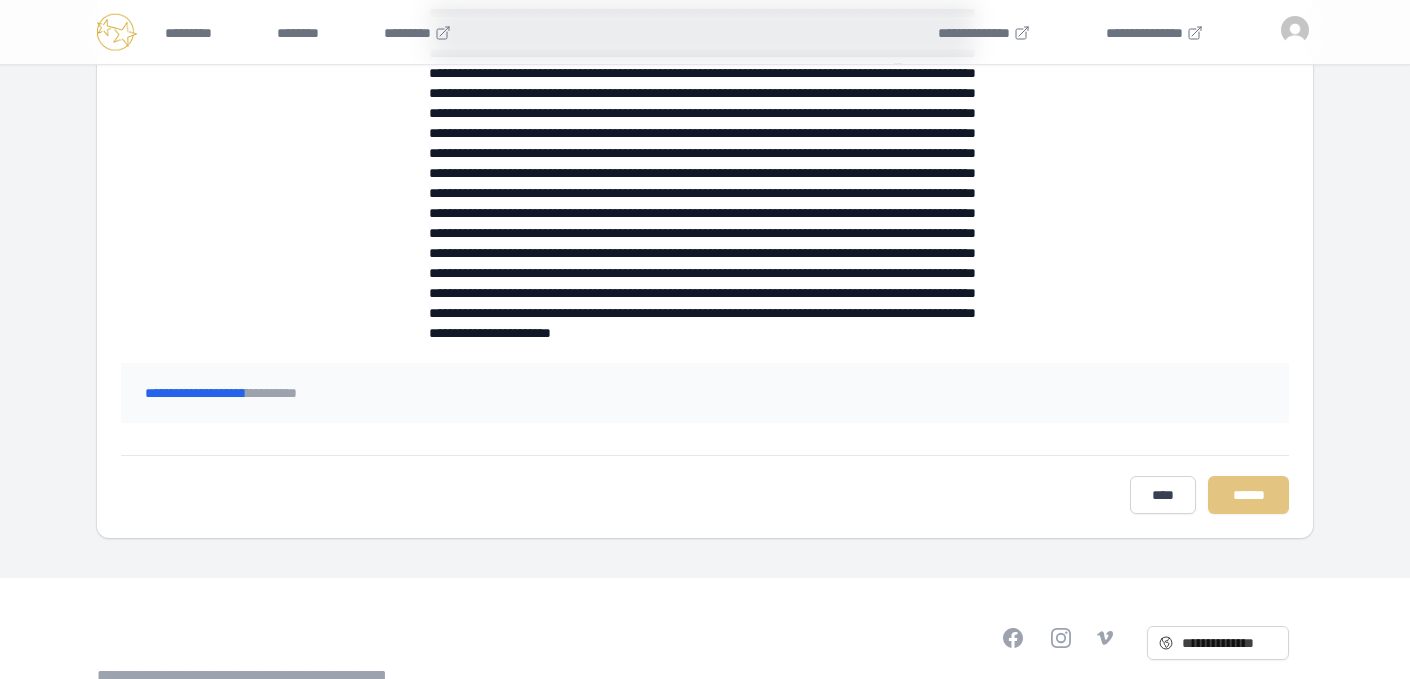 scroll, scrollTop: 0, scrollLeft: 0, axis: both 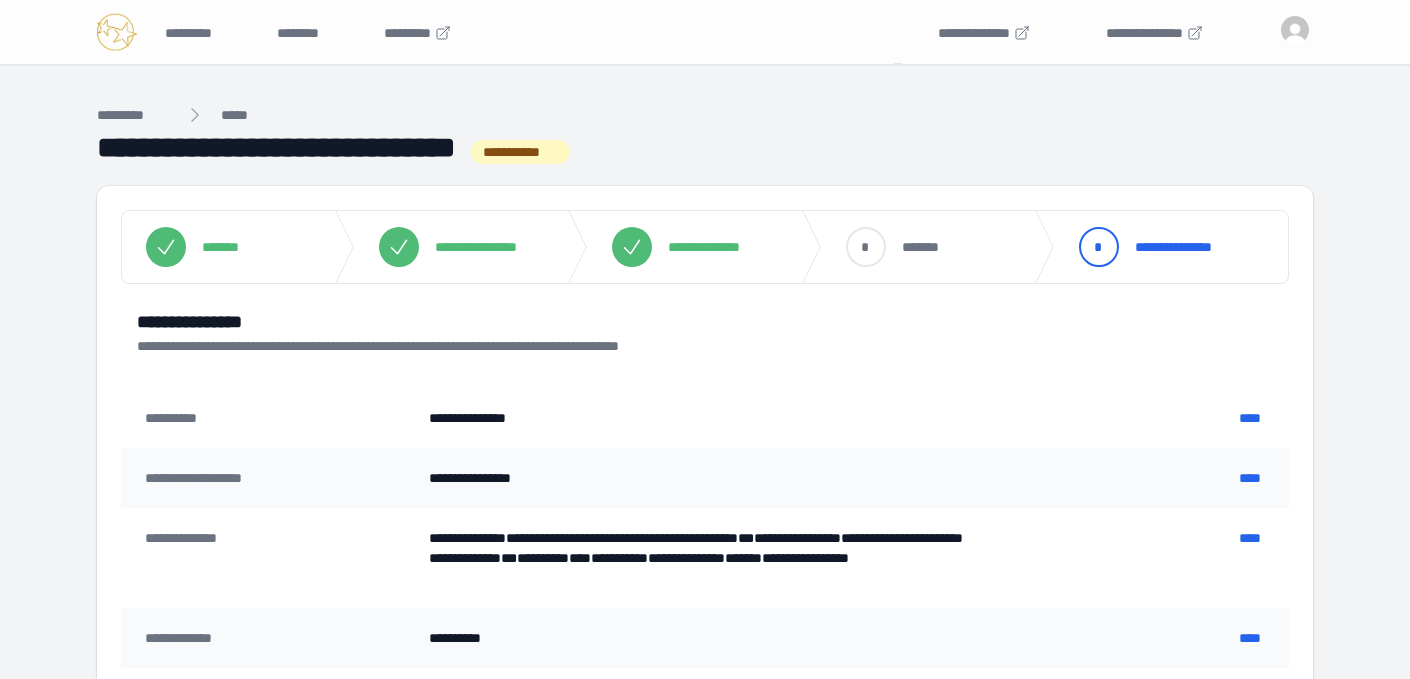 click on "****" at bounding box center [1131, 558] 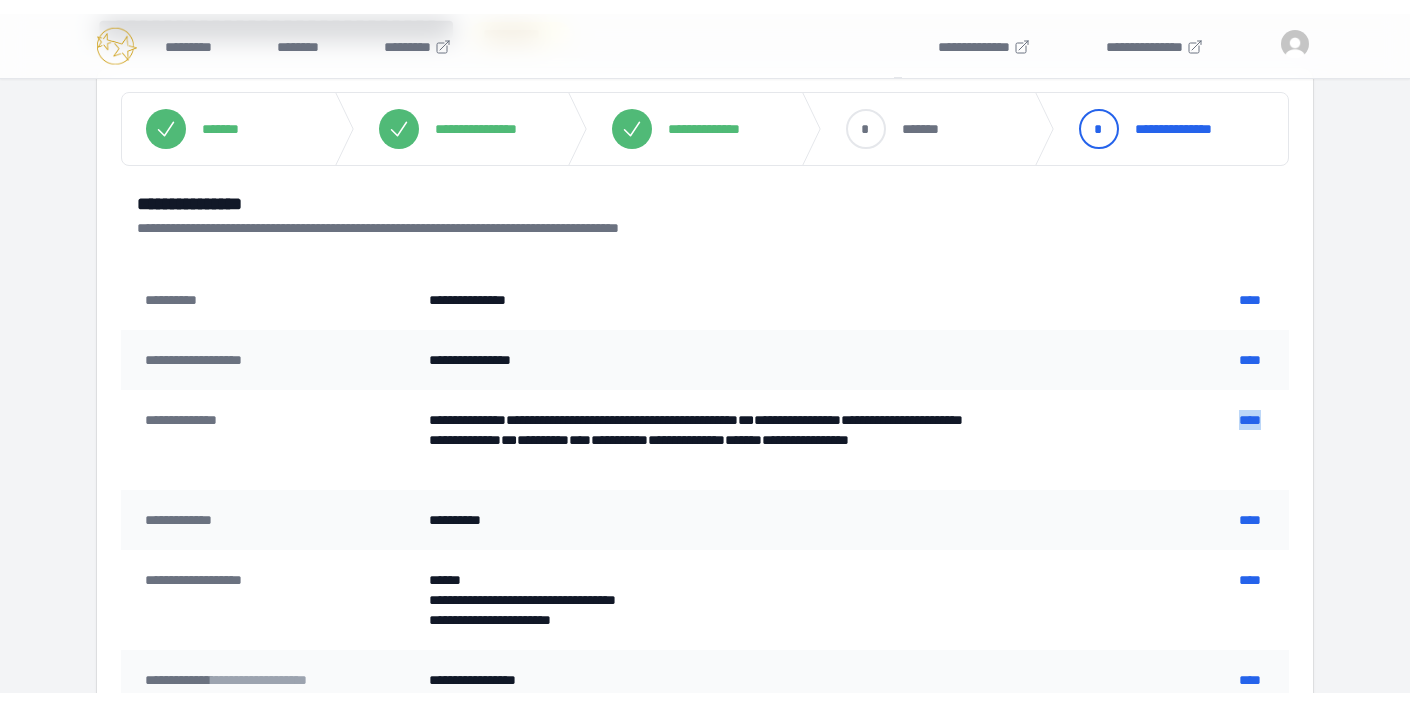 scroll, scrollTop: 15, scrollLeft: 0, axis: vertical 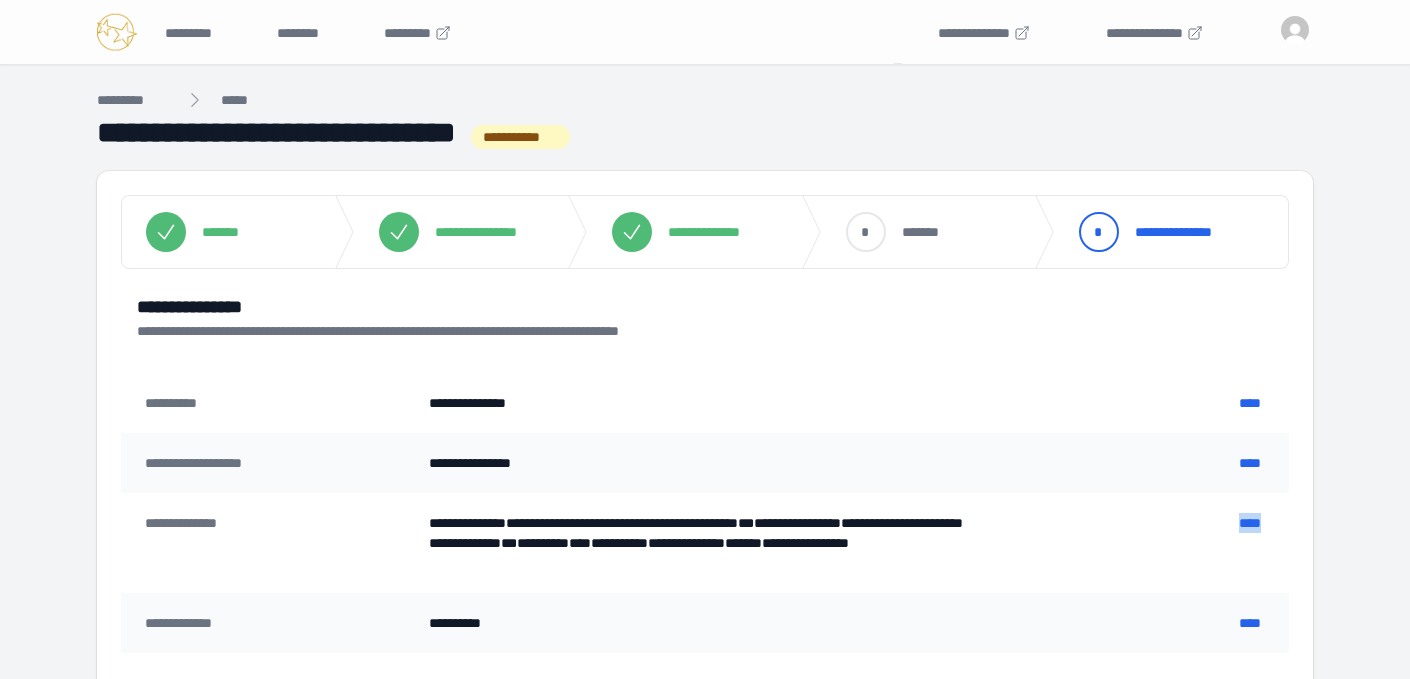 click on "**********" at bounding box center [705, 317] 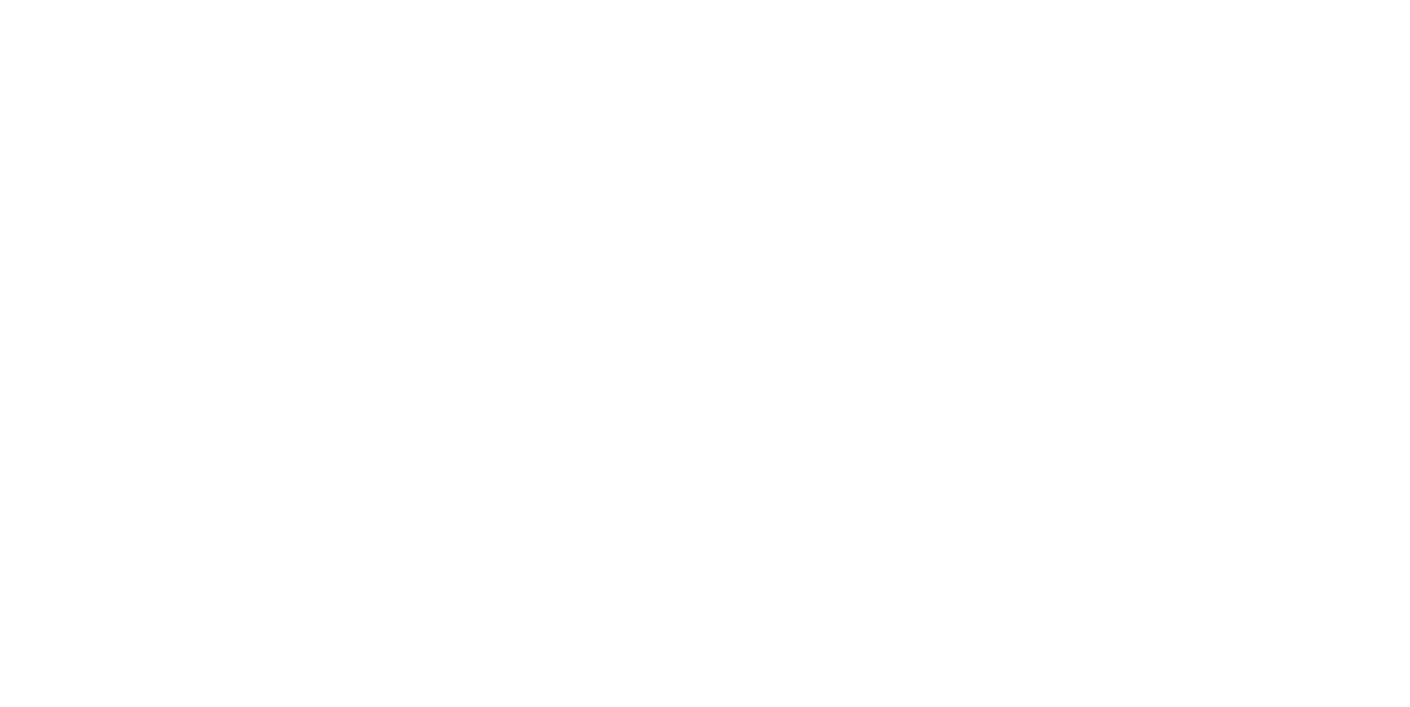 scroll, scrollTop: 0, scrollLeft: 0, axis: both 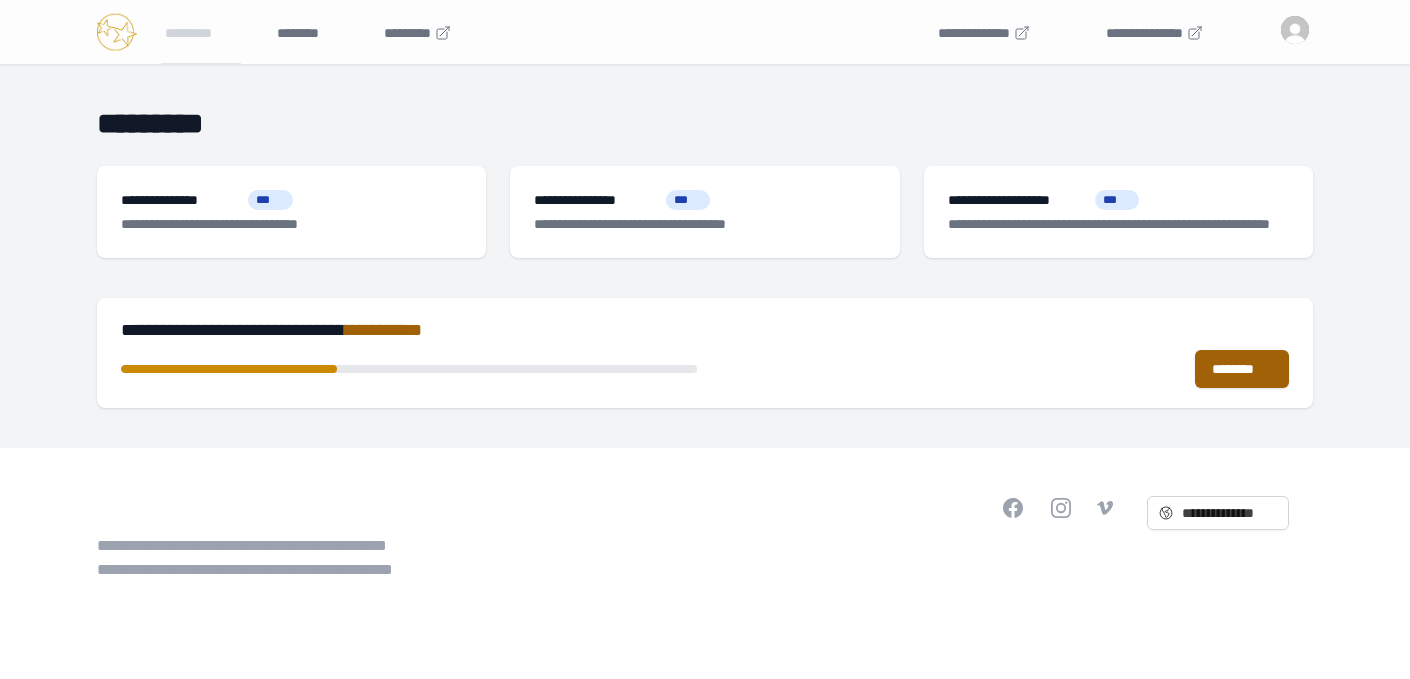 click on "********" at bounding box center [1242, 369] 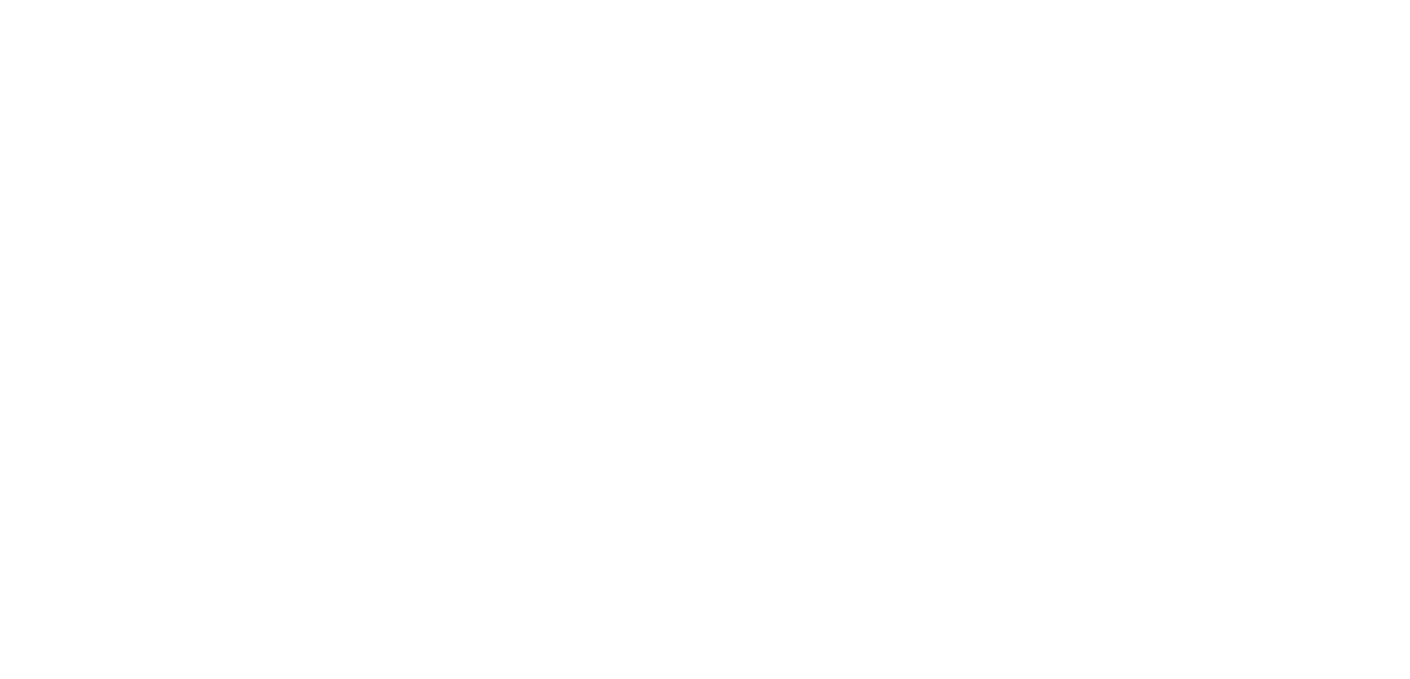 scroll, scrollTop: 0, scrollLeft: 0, axis: both 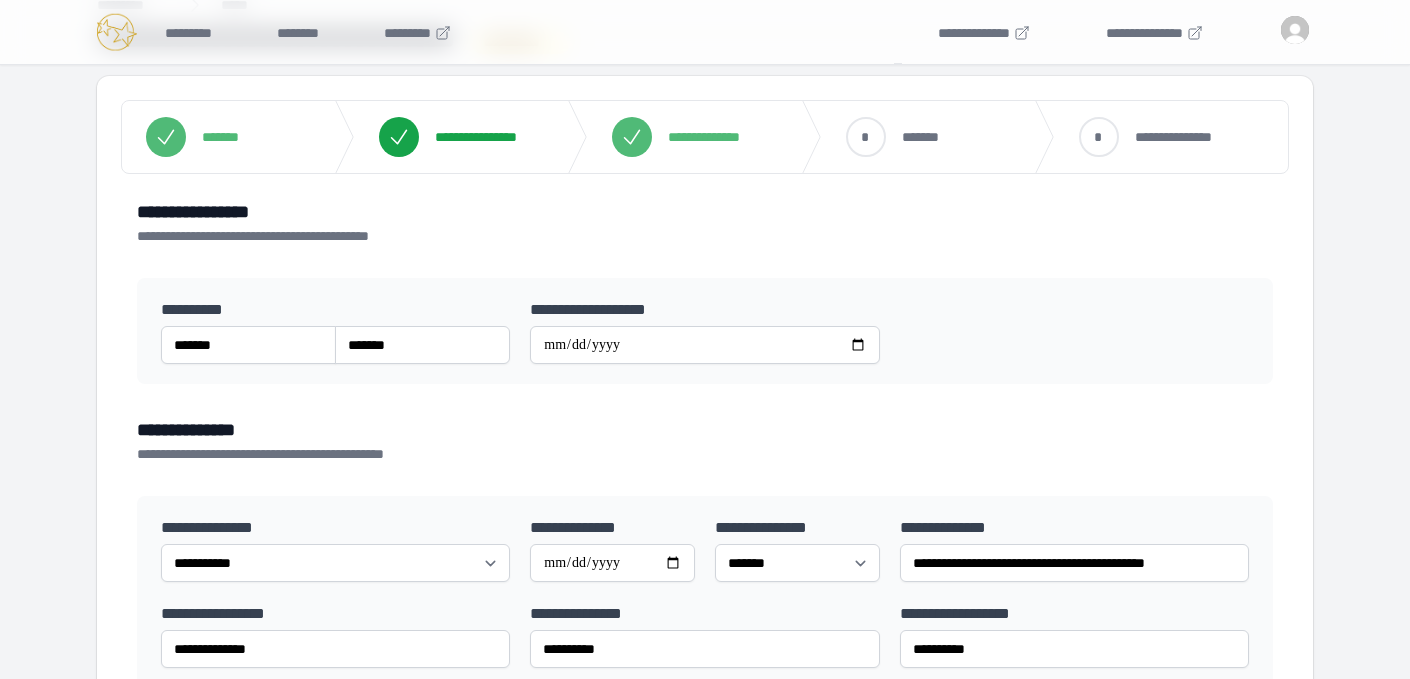 click on "**********" at bounding box center (490, 137) 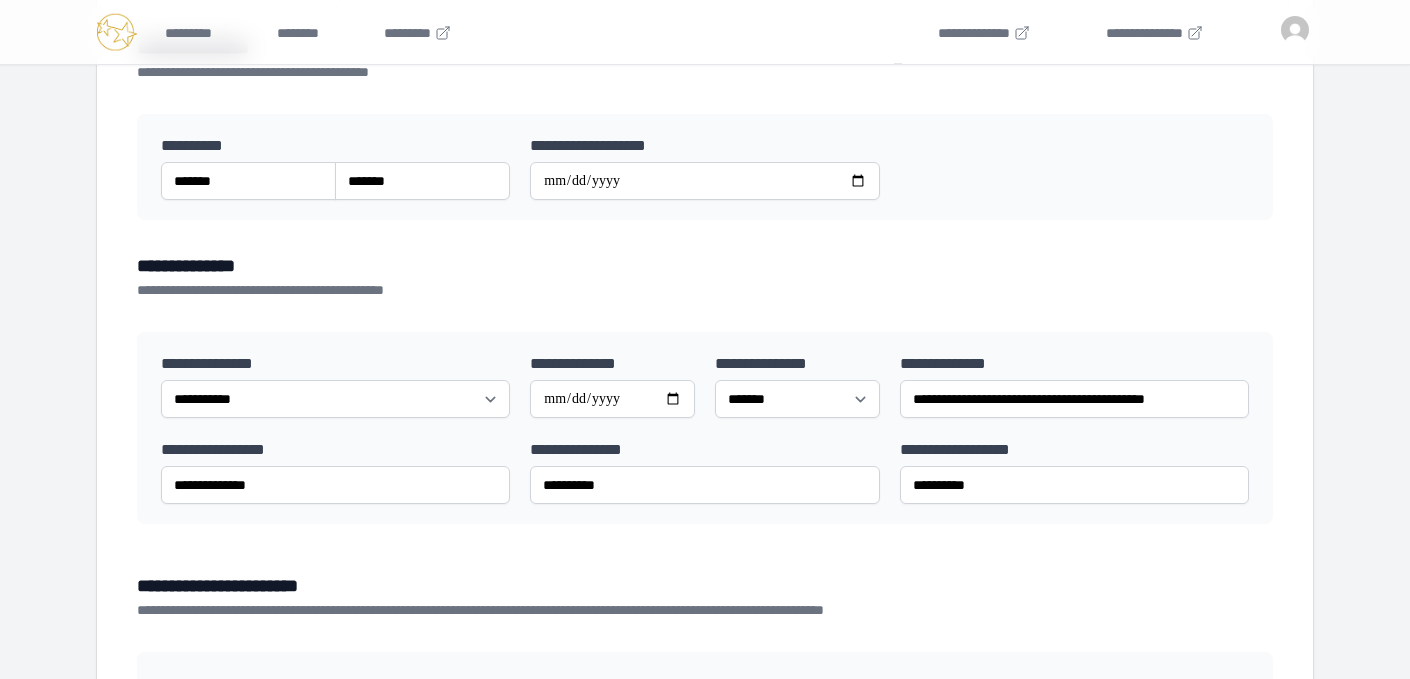 scroll, scrollTop: 86, scrollLeft: 0, axis: vertical 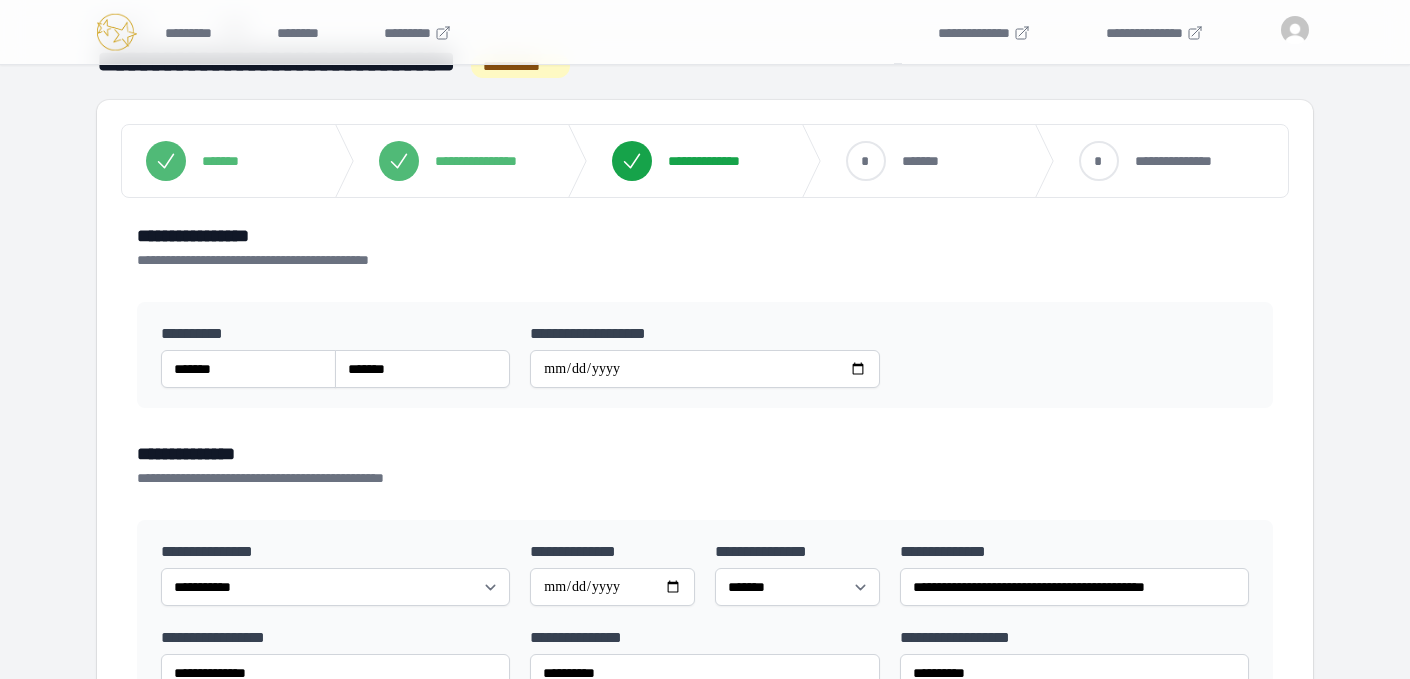 click on "**********" at bounding box center (686, 161) 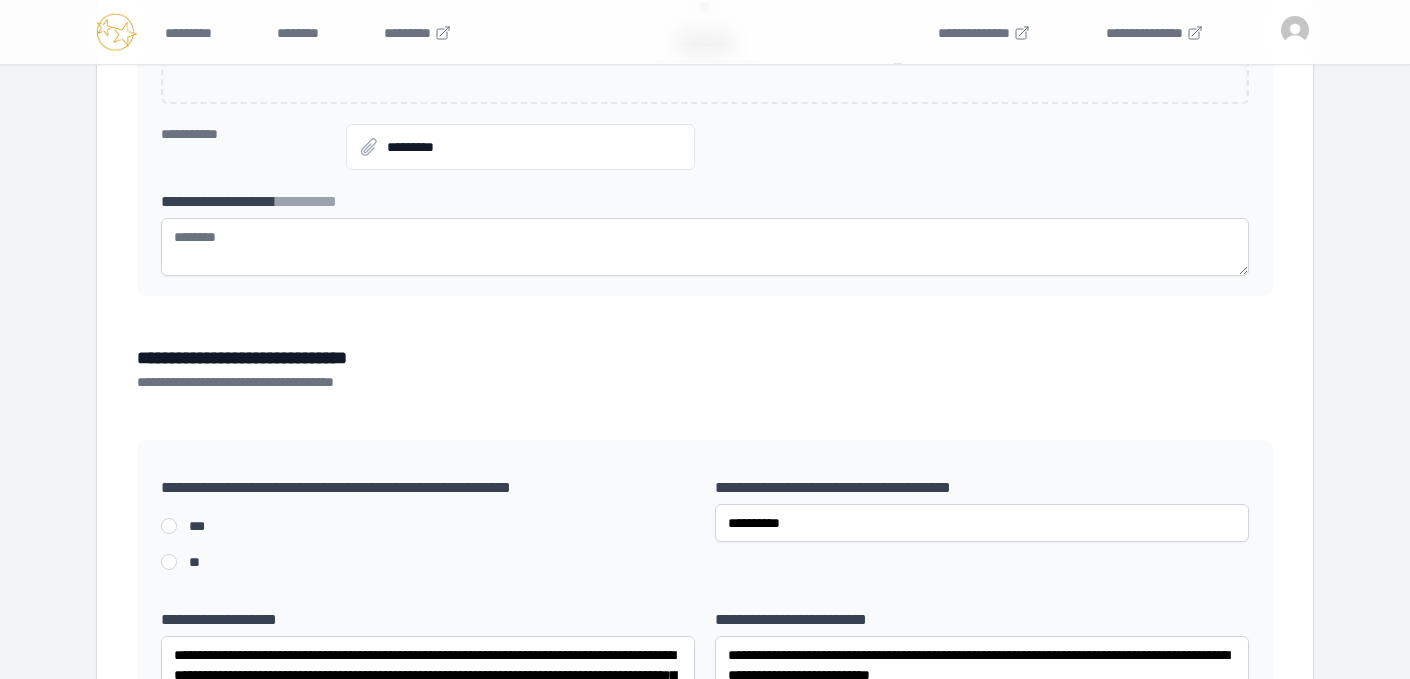scroll, scrollTop: 2893, scrollLeft: 0, axis: vertical 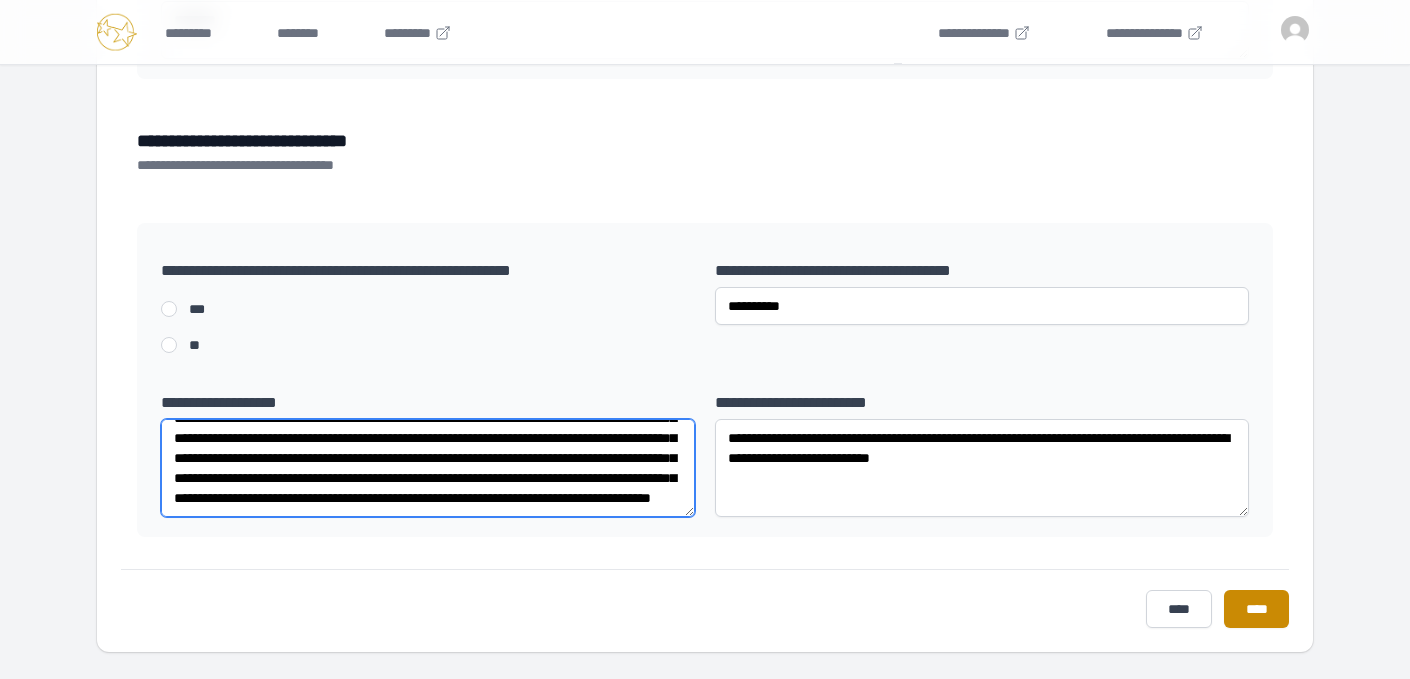 drag, startPoint x: 550, startPoint y: 474, endPoint x: 291, endPoint y: 517, distance: 262.54523 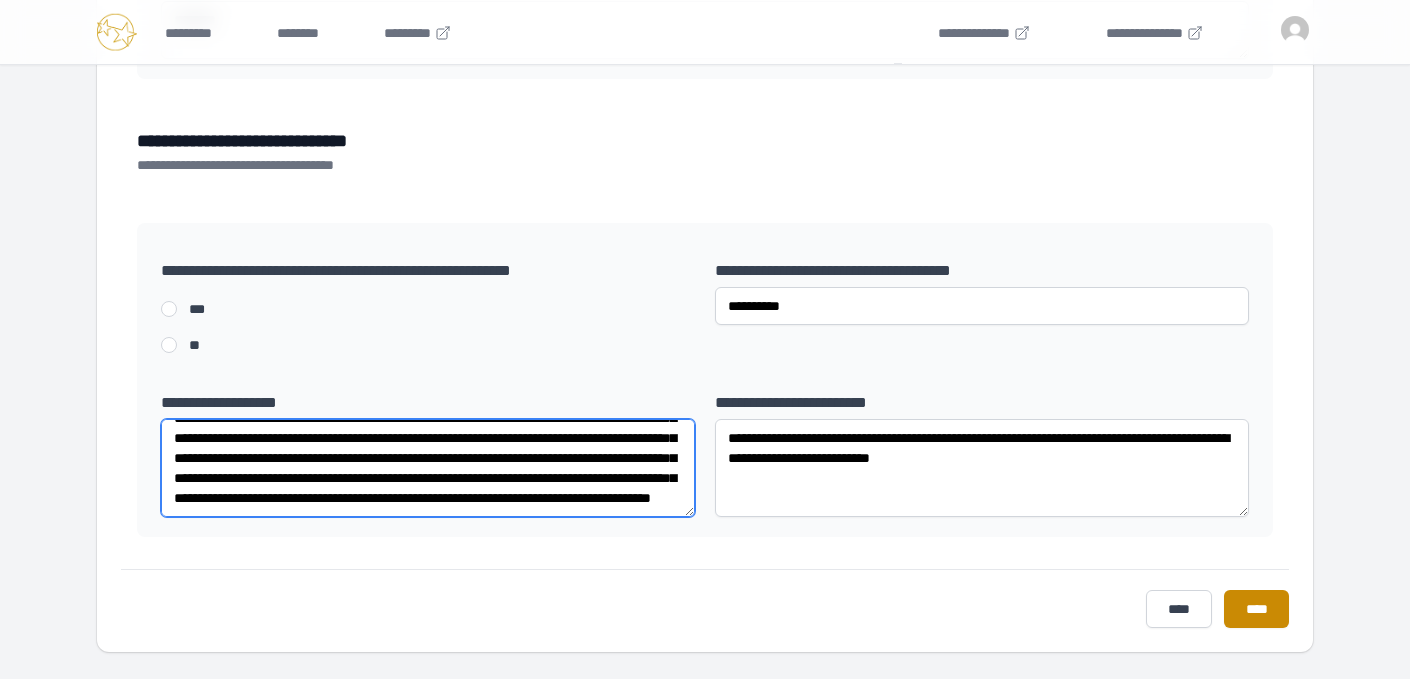click at bounding box center [428, 468] 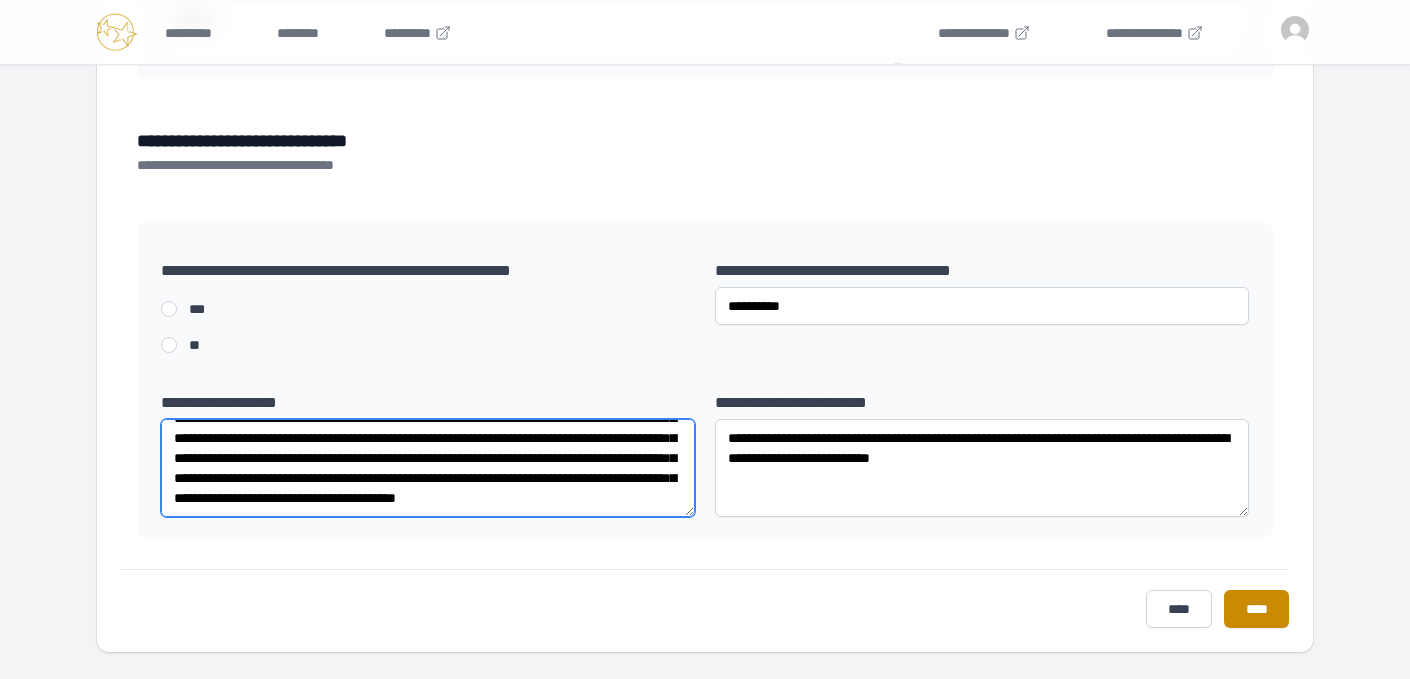 scroll, scrollTop: 350, scrollLeft: 0, axis: vertical 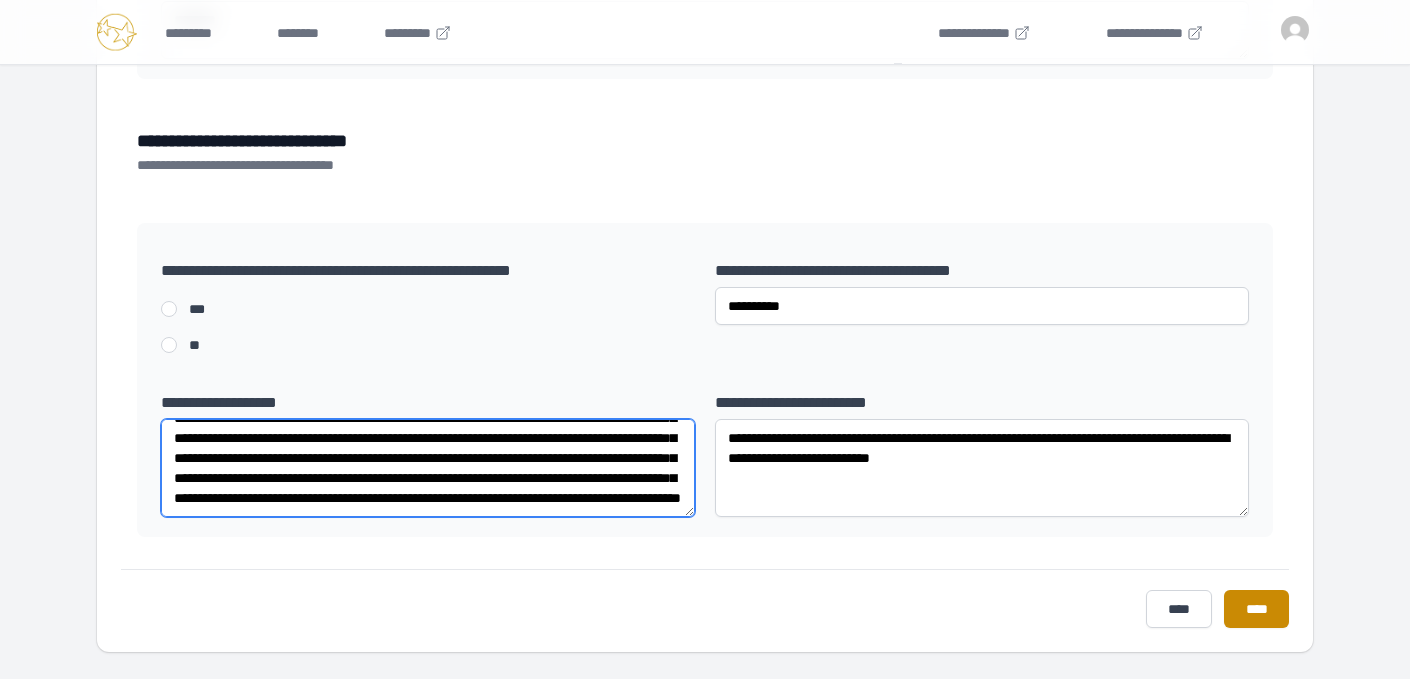 click at bounding box center (428, 468) 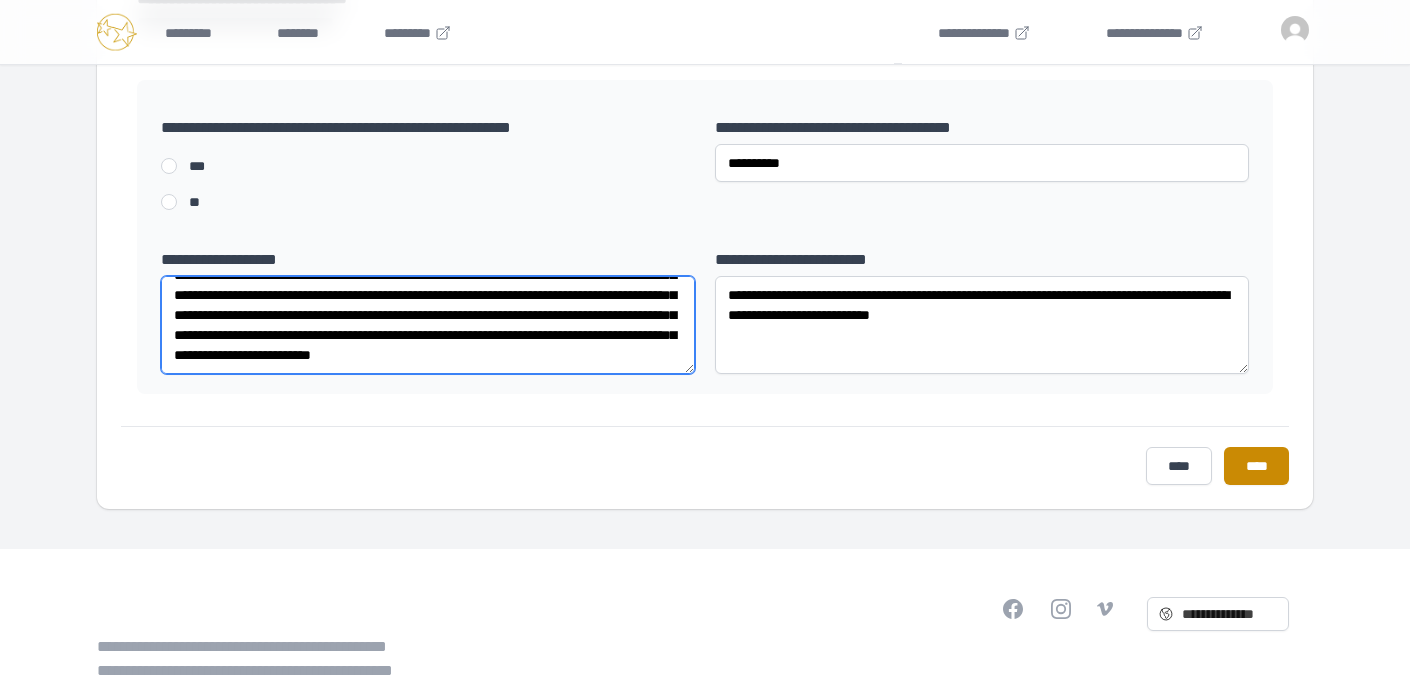 scroll, scrollTop: 3043, scrollLeft: 0, axis: vertical 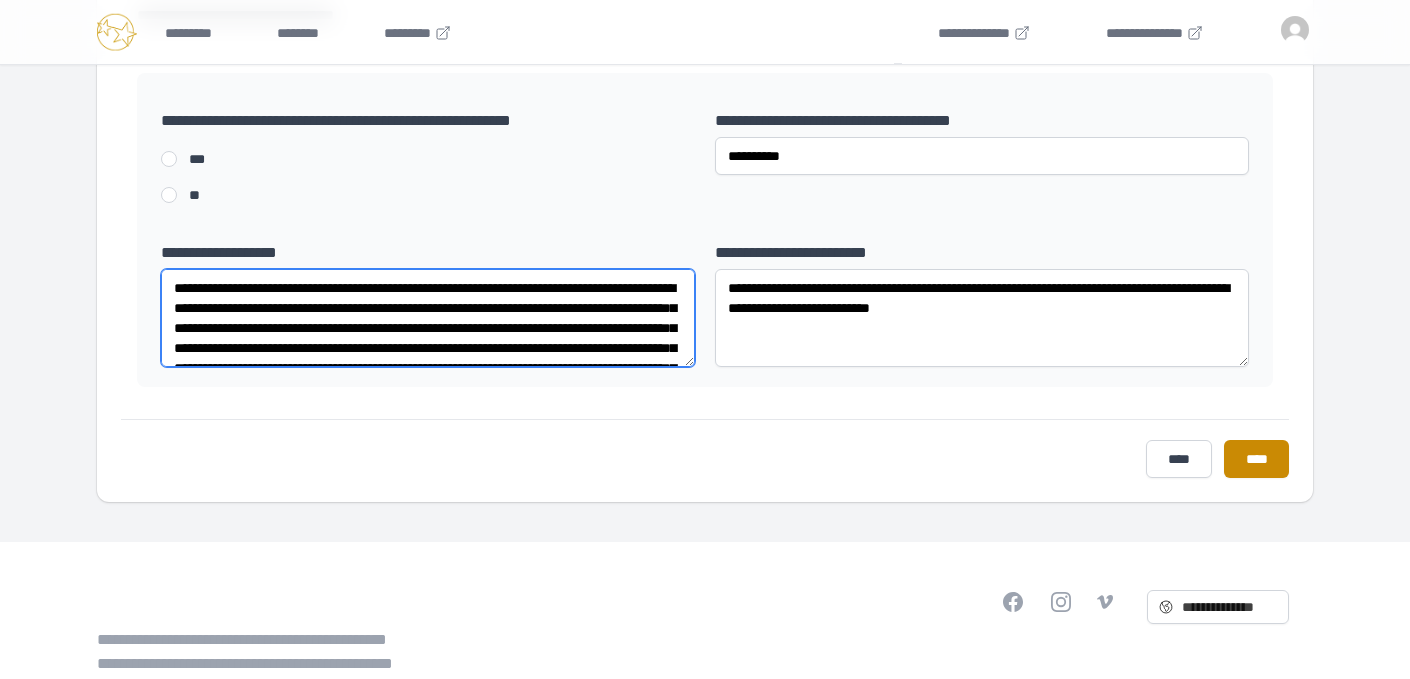 drag, startPoint x: 439, startPoint y: 378, endPoint x: 154, endPoint y: 260, distance: 308.4623 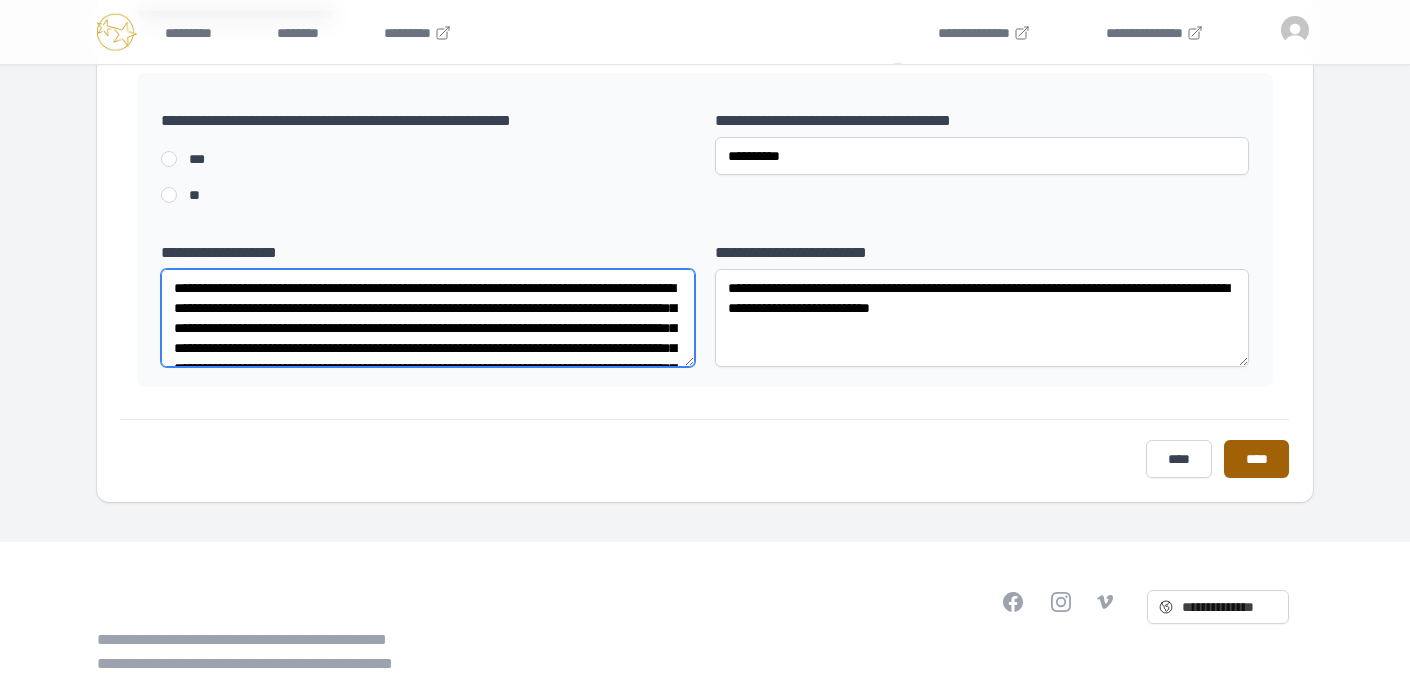 type on "[ADDRESS]..." 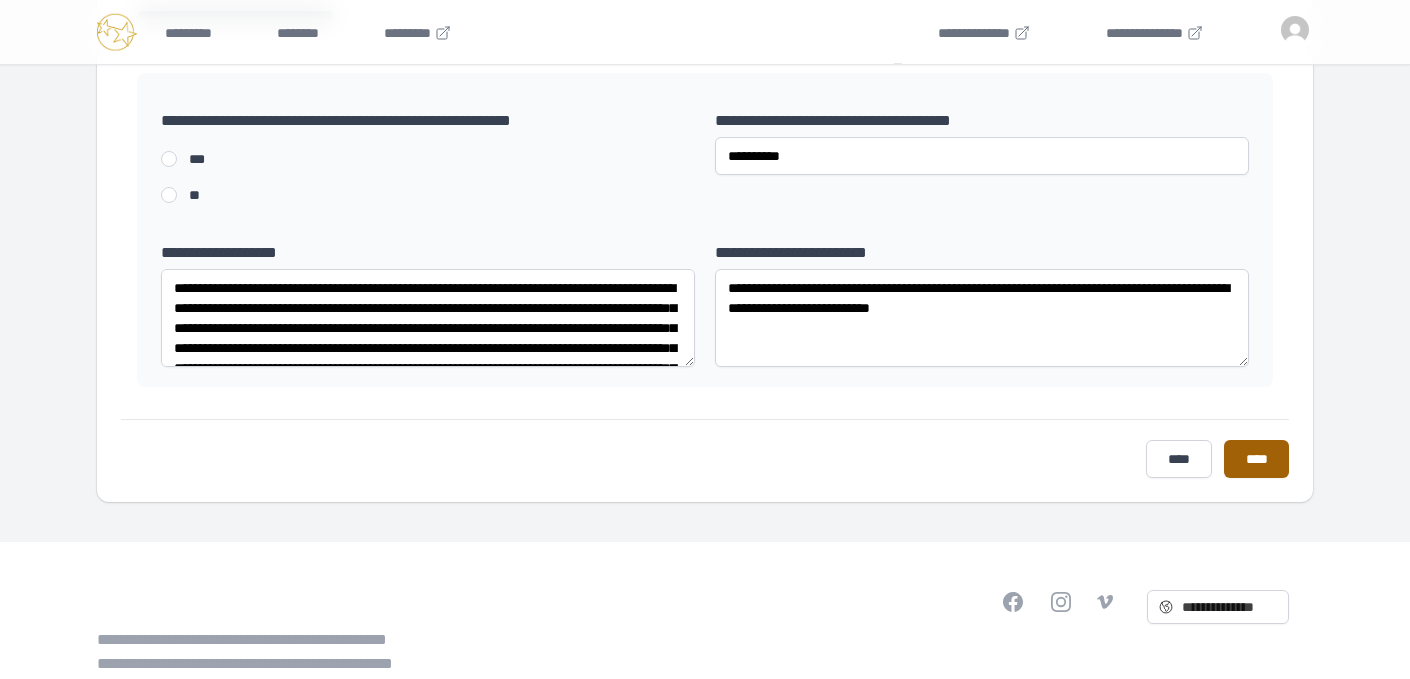click on "****" at bounding box center (1256, 459) 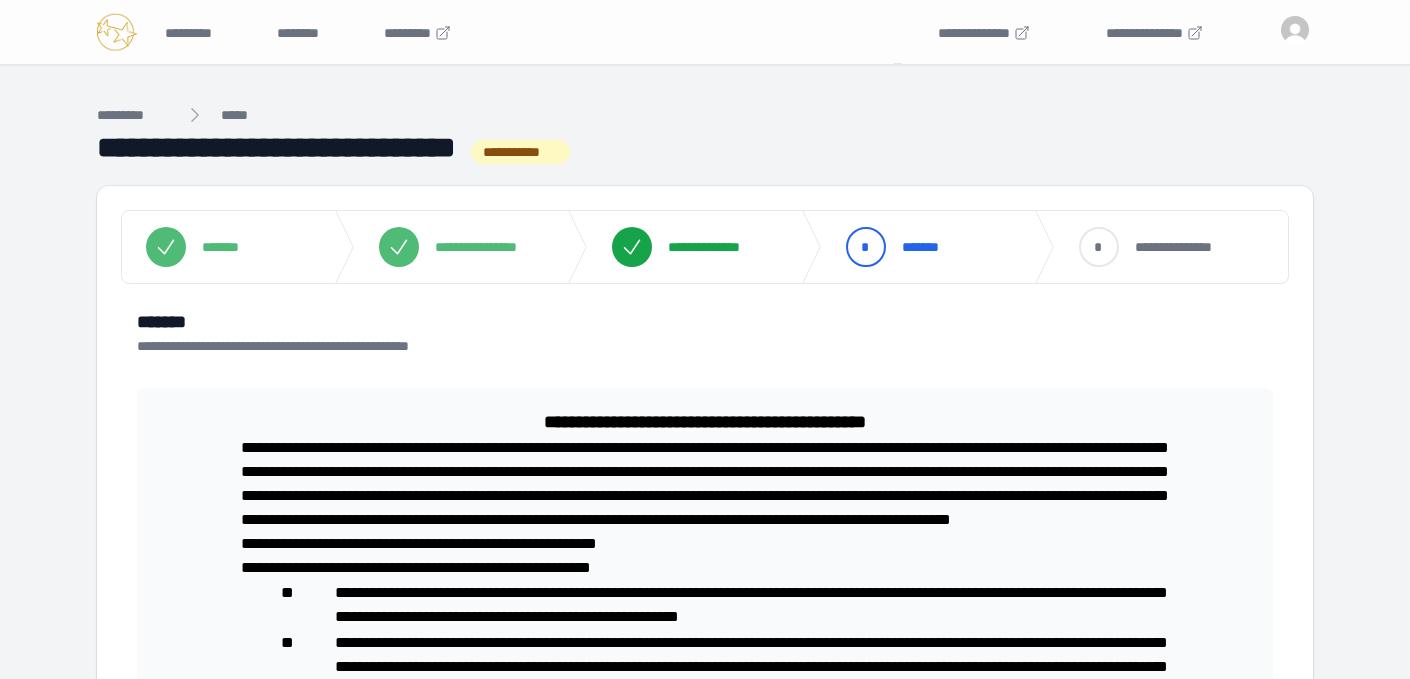 click on "**********" at bounding box center (714, 247) 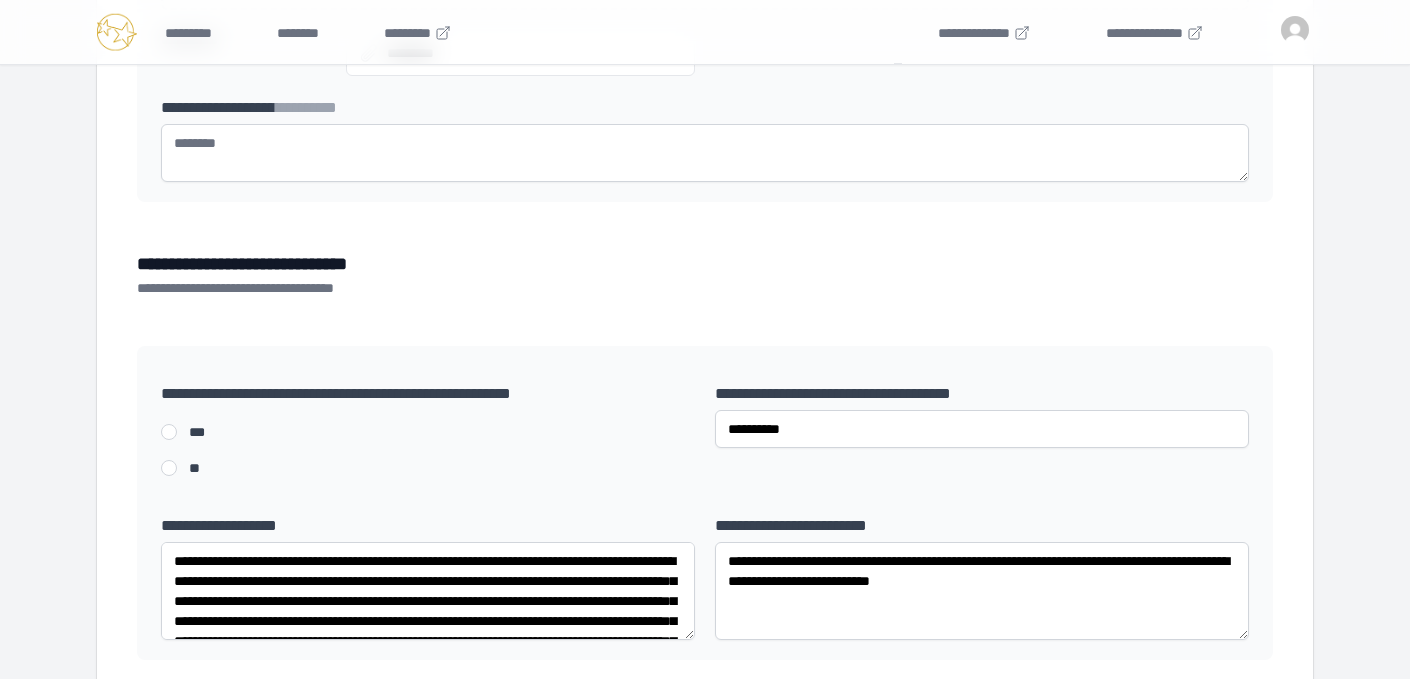 scroll, scrollTop: 2950, scrollLeft: 0, axis: vertical 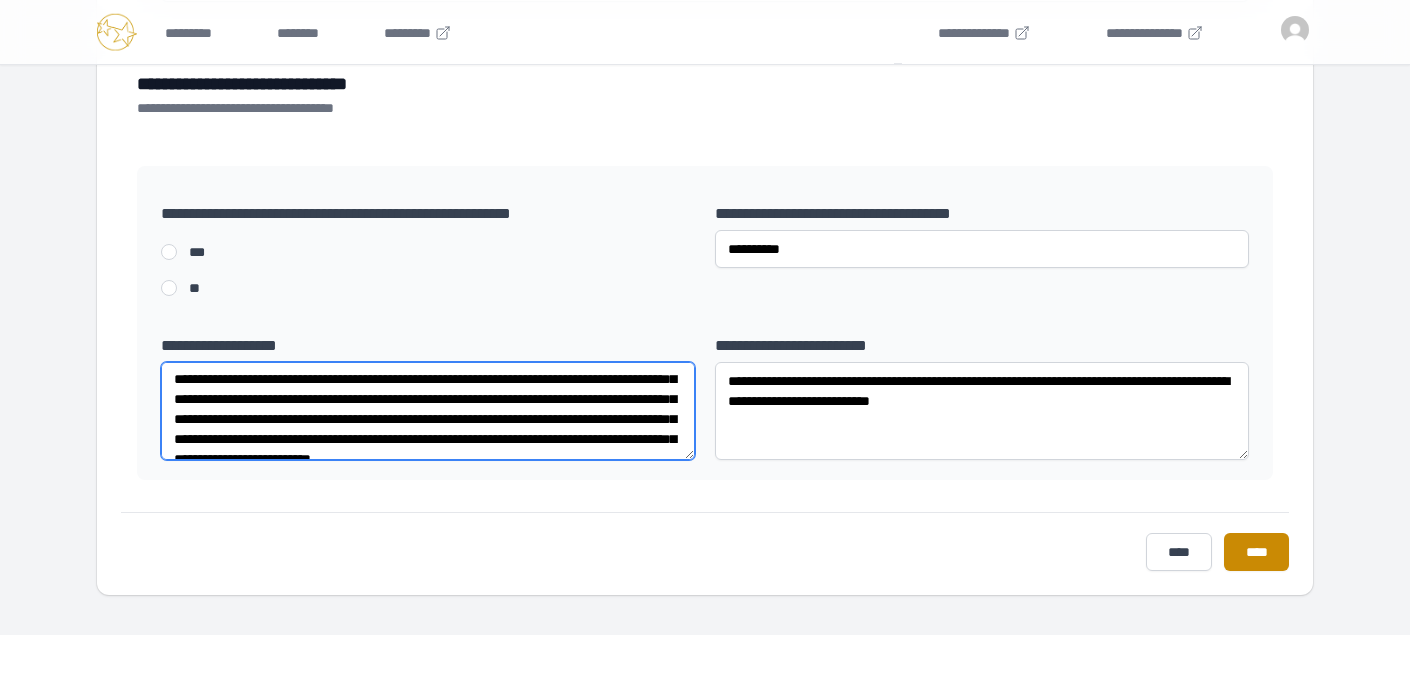 click at bounding box center [428, 411] 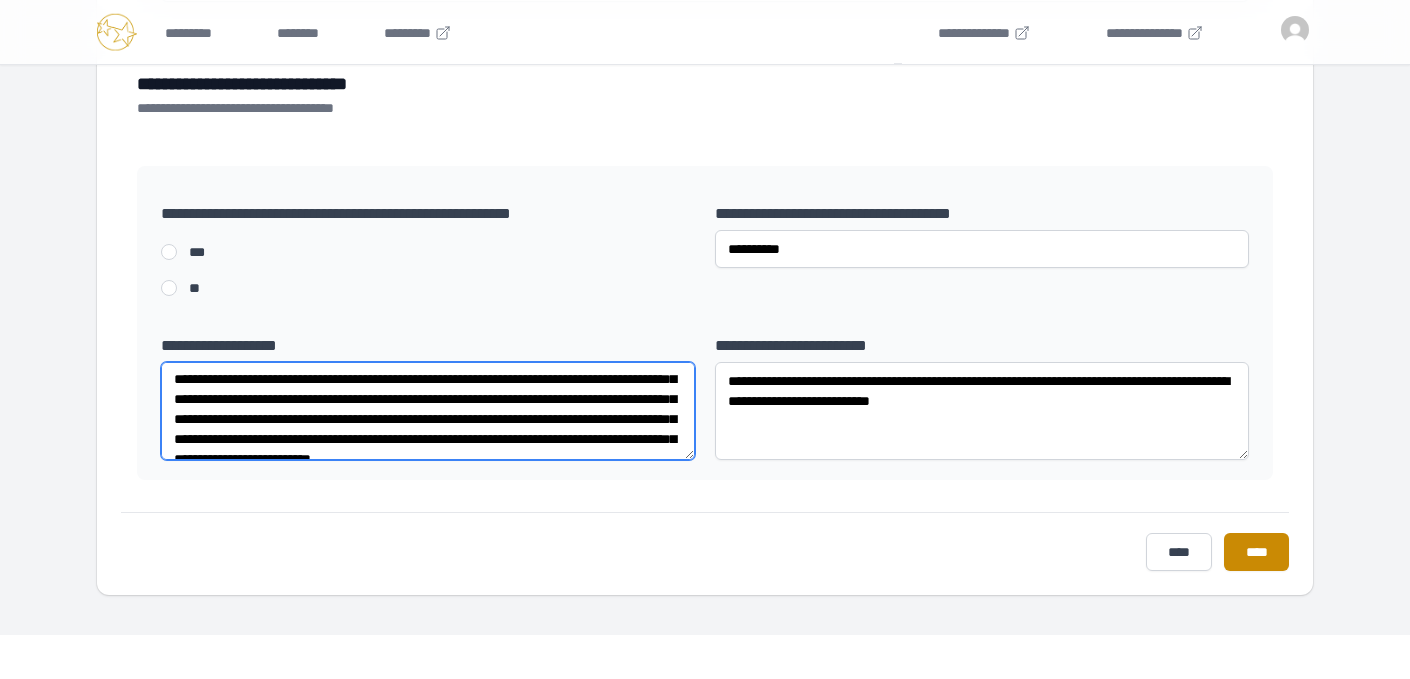 paste on "[ADDRESS]" 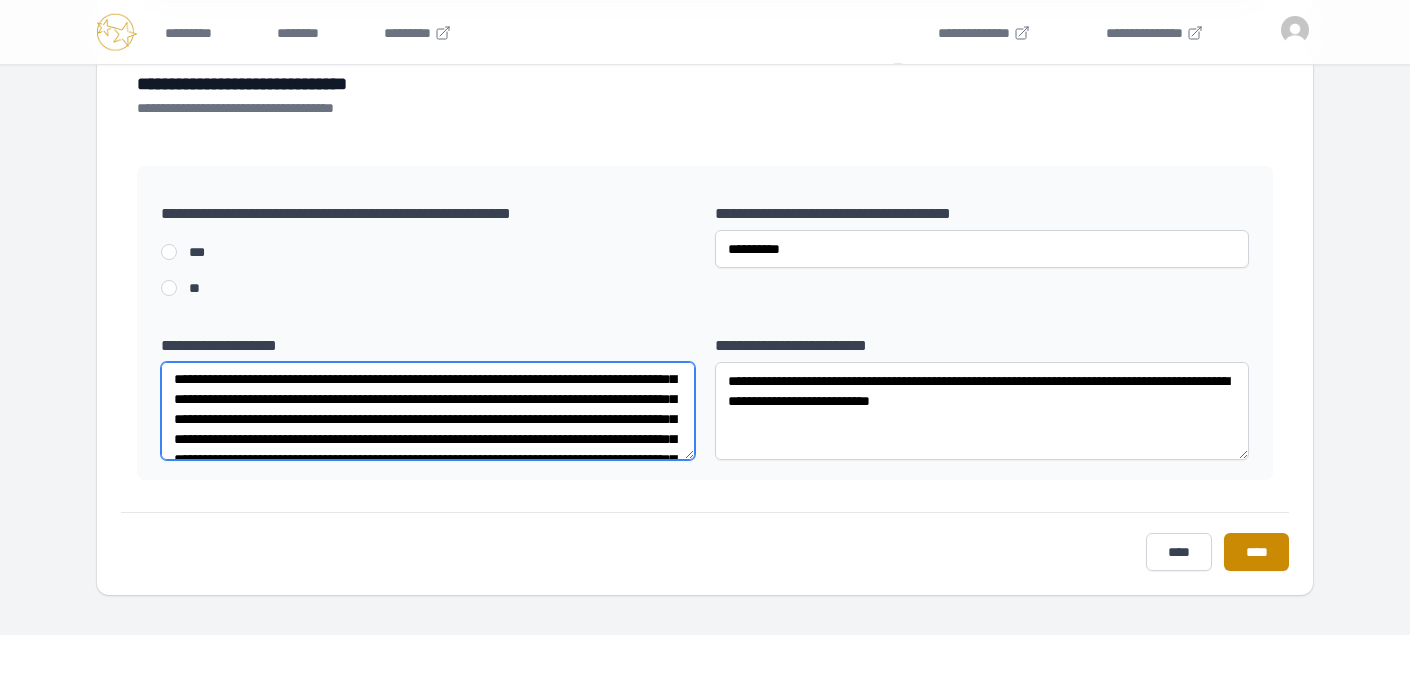 scroll, scrollTop: 520, scrollLeft: 0, axis: vertical 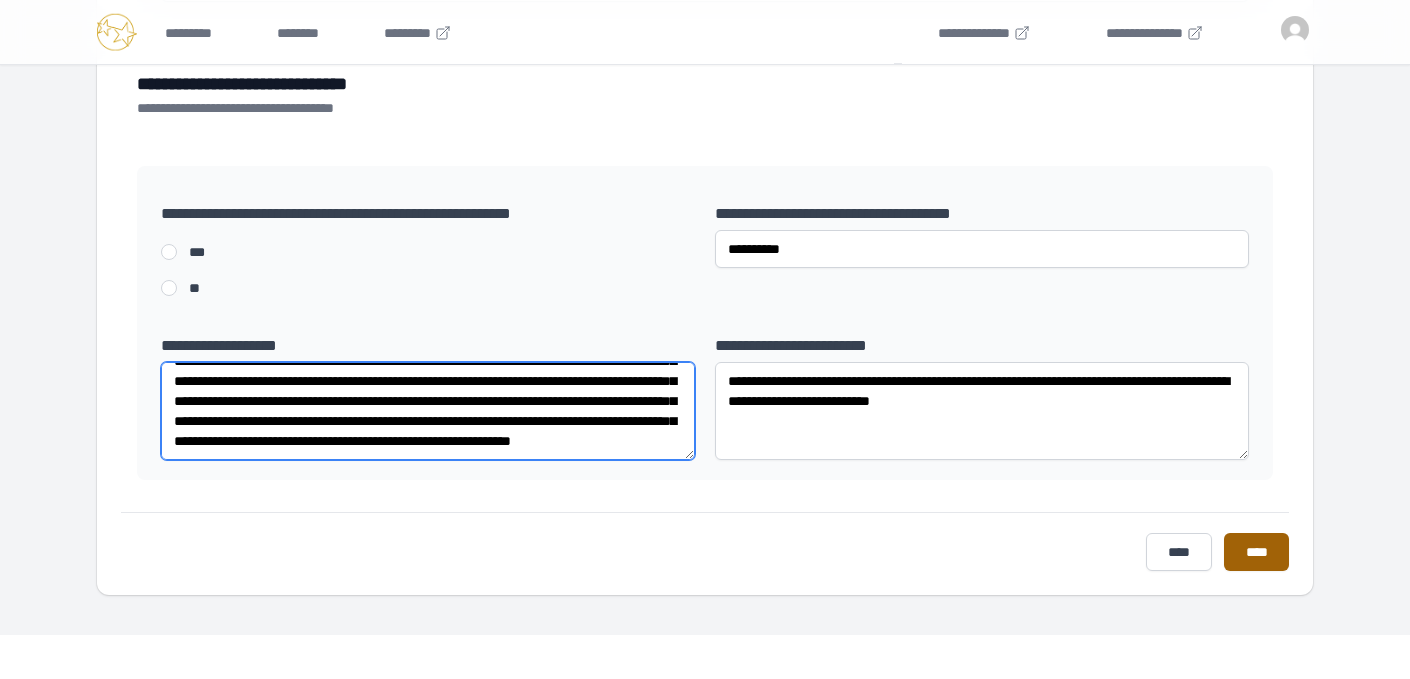 type on "[ADDRESS]..." 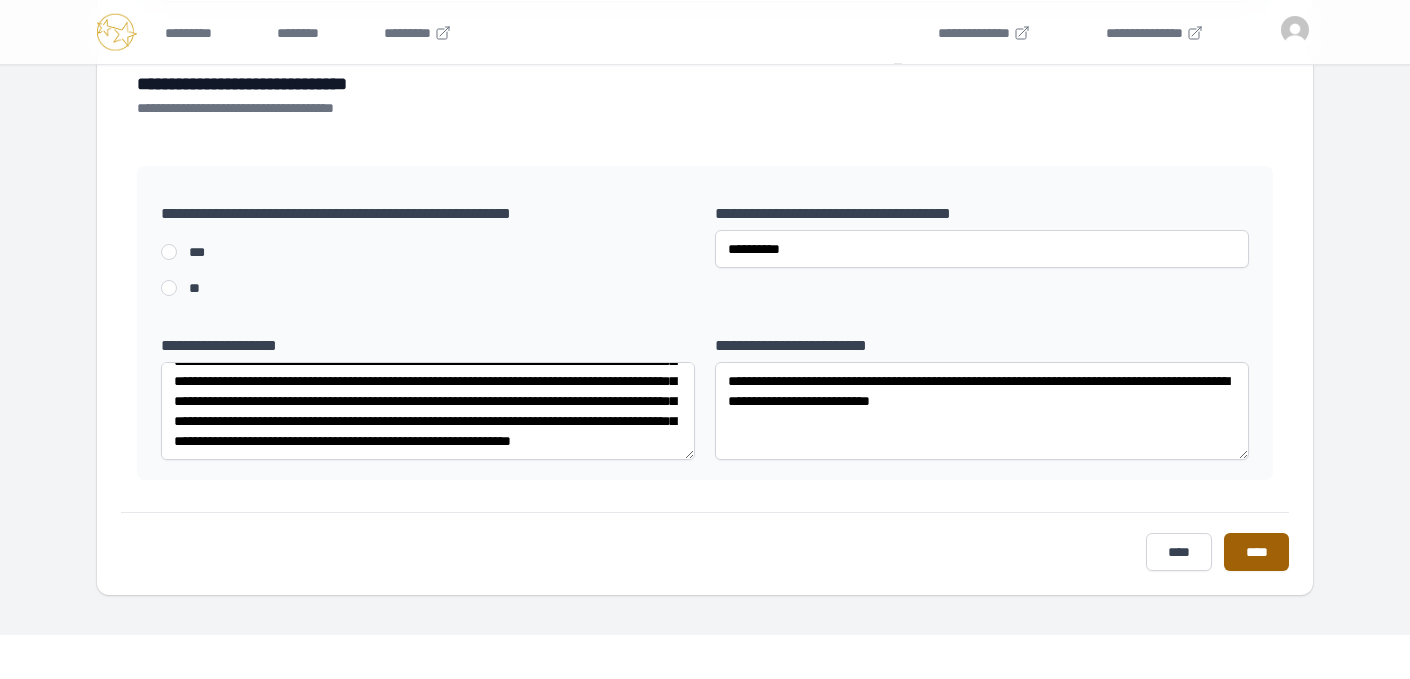 click on "****" at bounding box center (1256, 552) 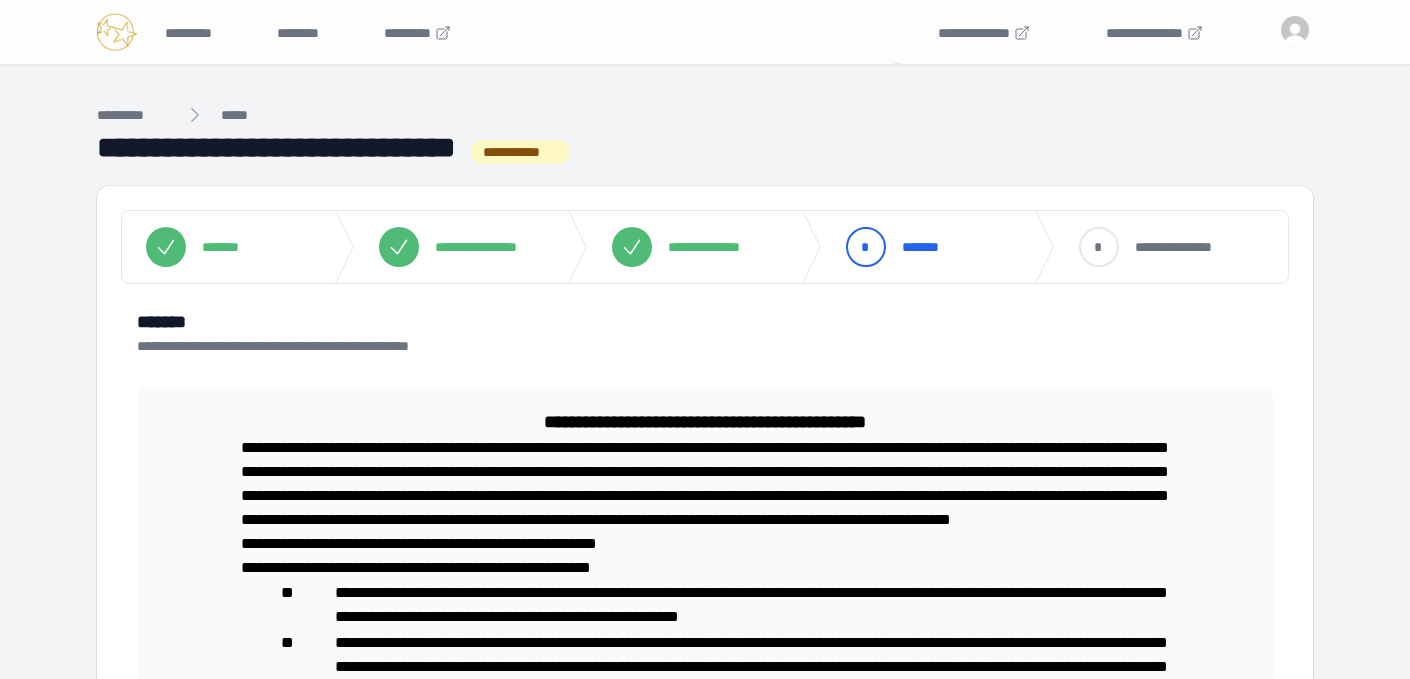 click on "**********" at bounding box center [1297, 32] 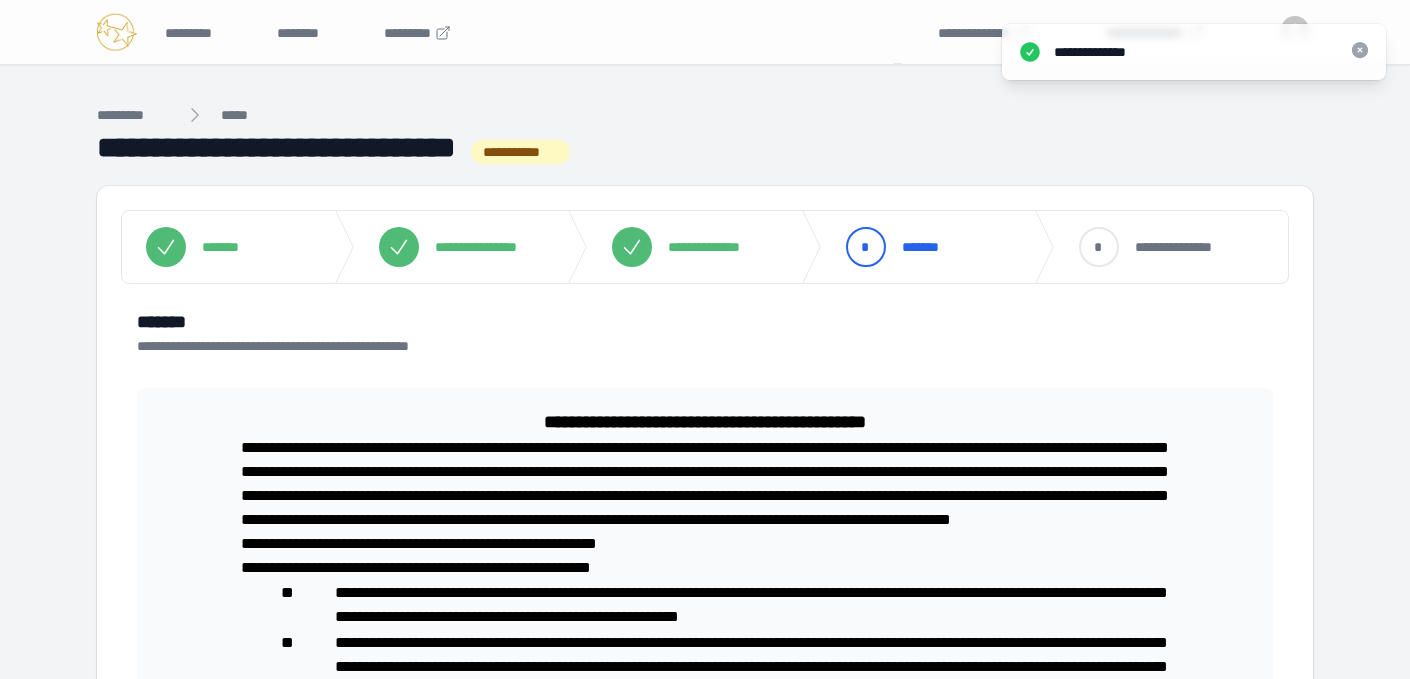 click on "[FIRST] [LAST]" at bounding box center (1194, 52) 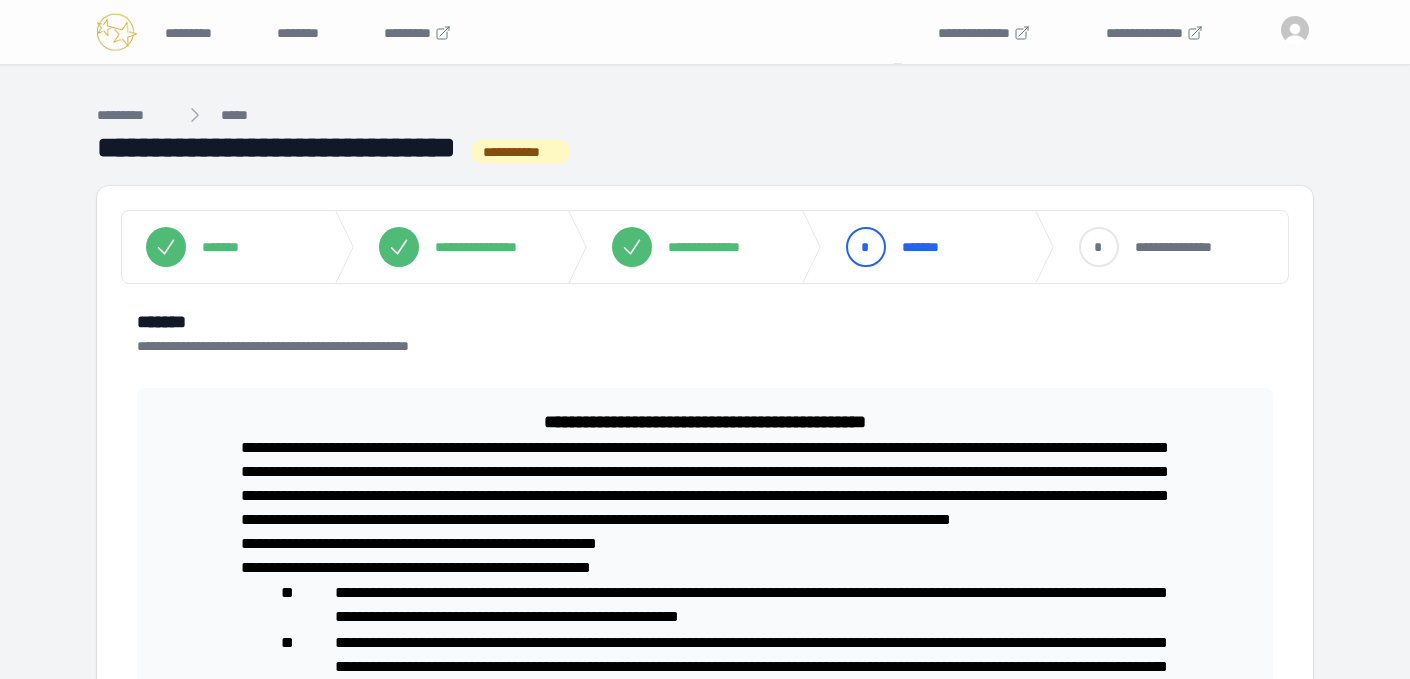 click at bounding box center [1295, 30] 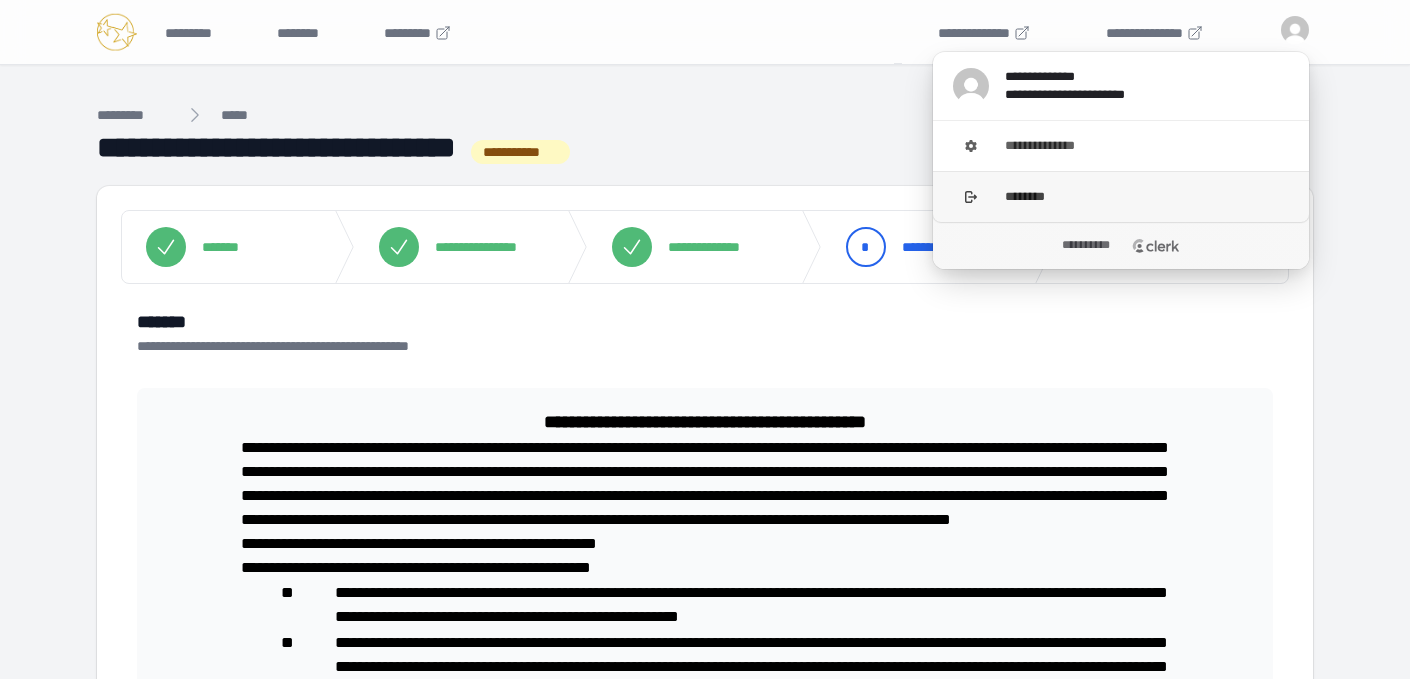 click on "********" at bounding box center [1121, 196] 